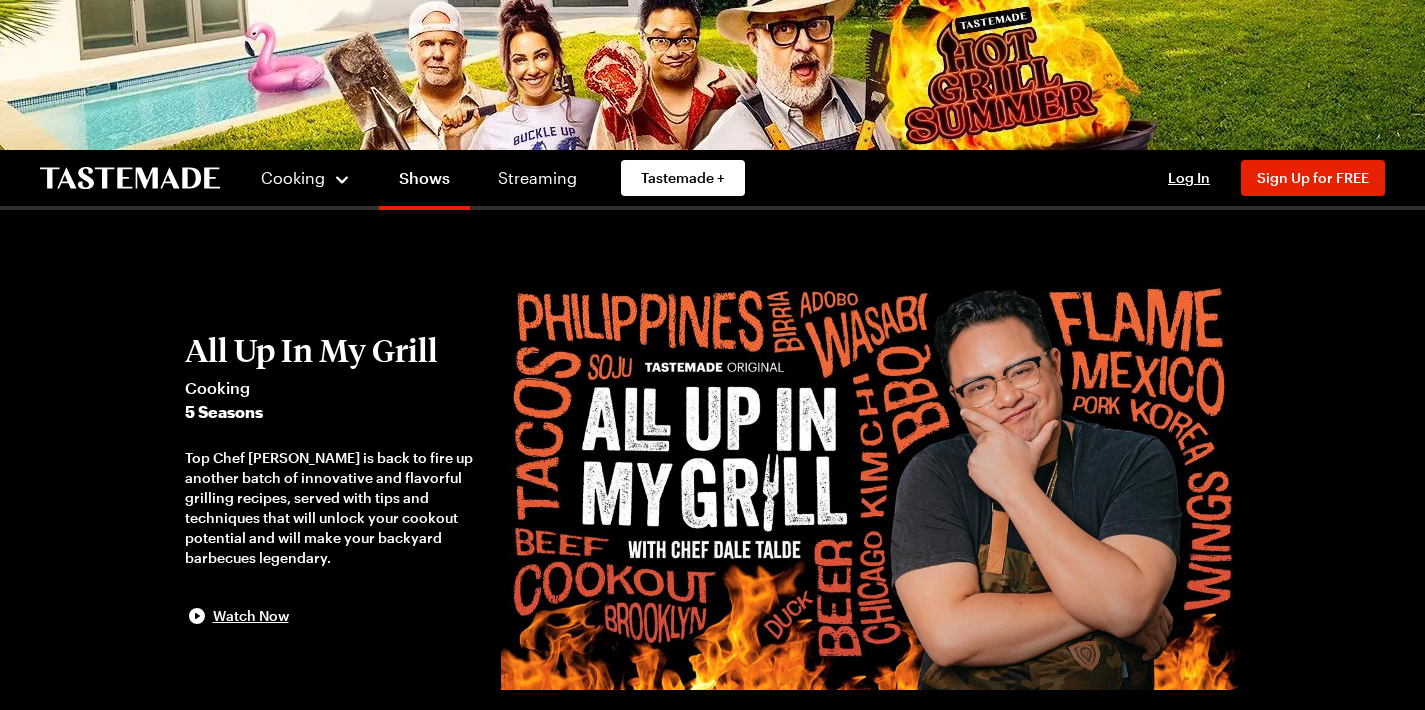 scroll, scrollTop: 0, scrollLeft: 0, axis: both 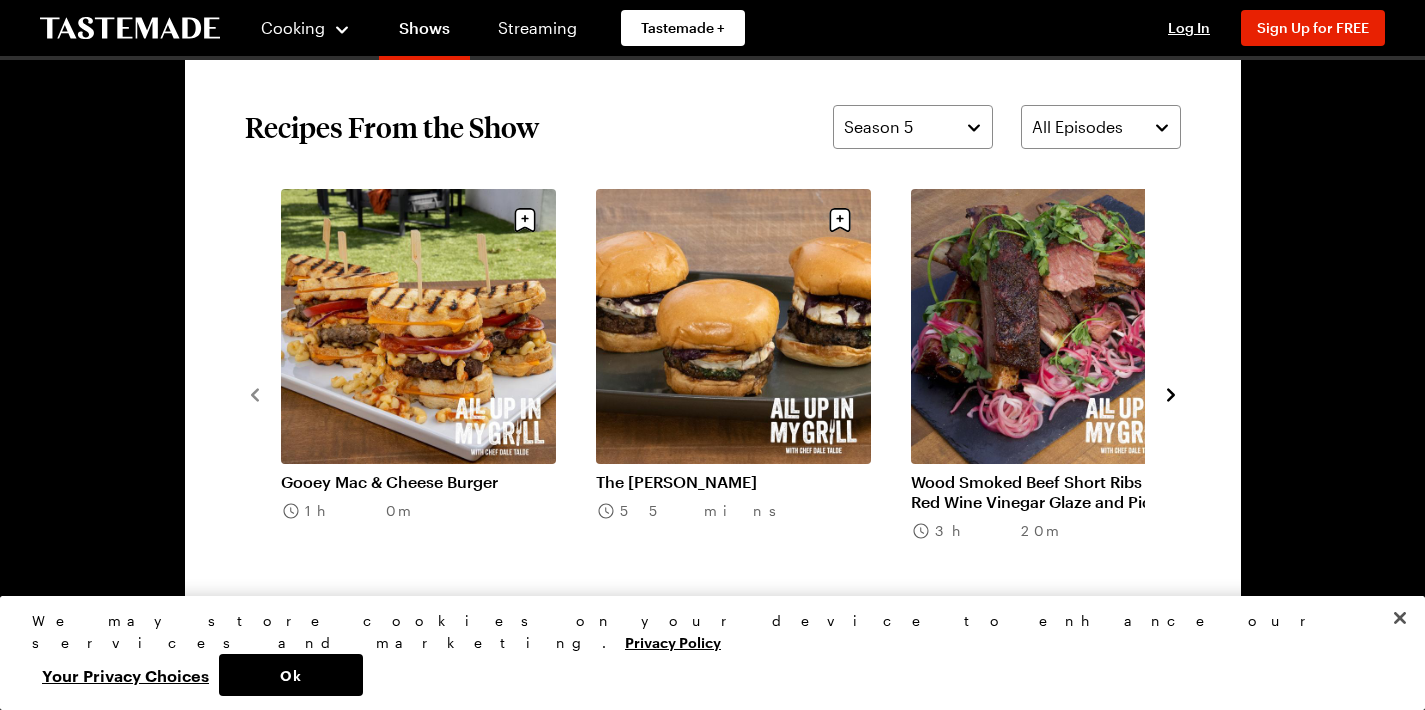 click 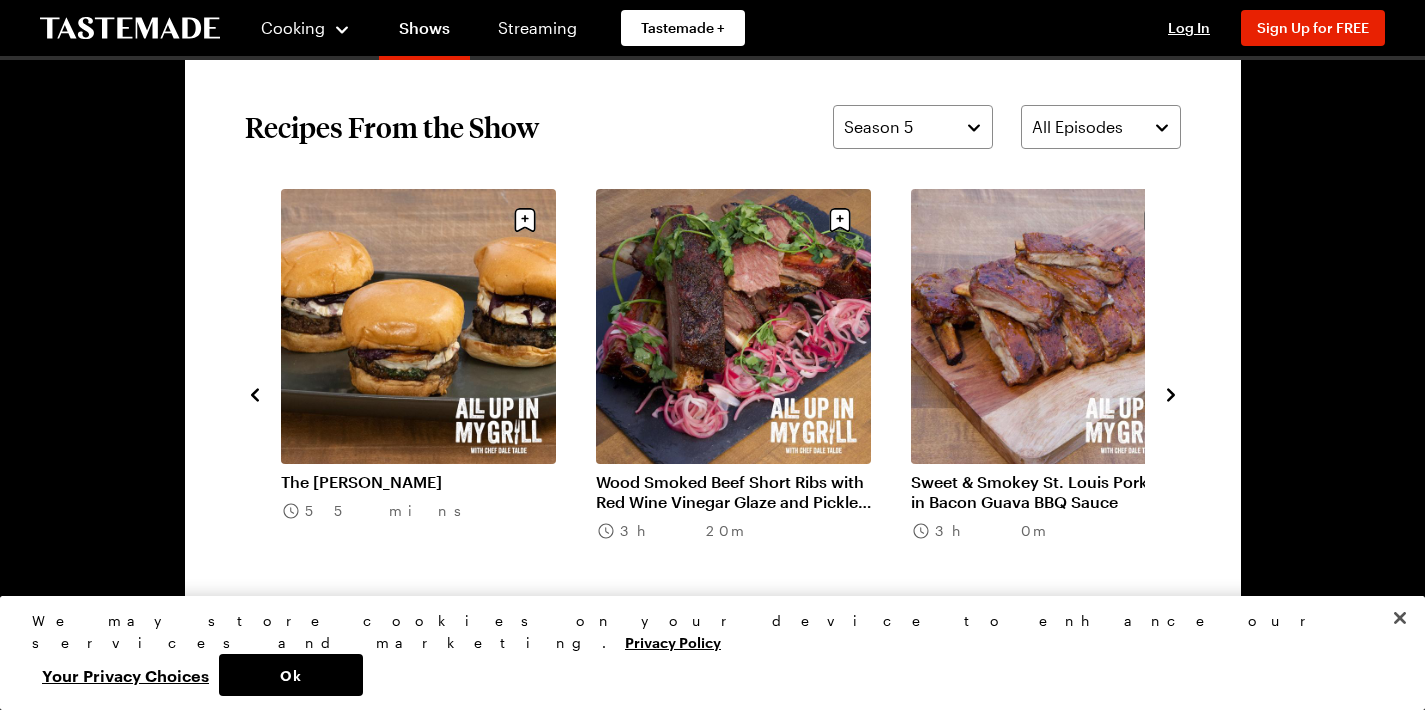click 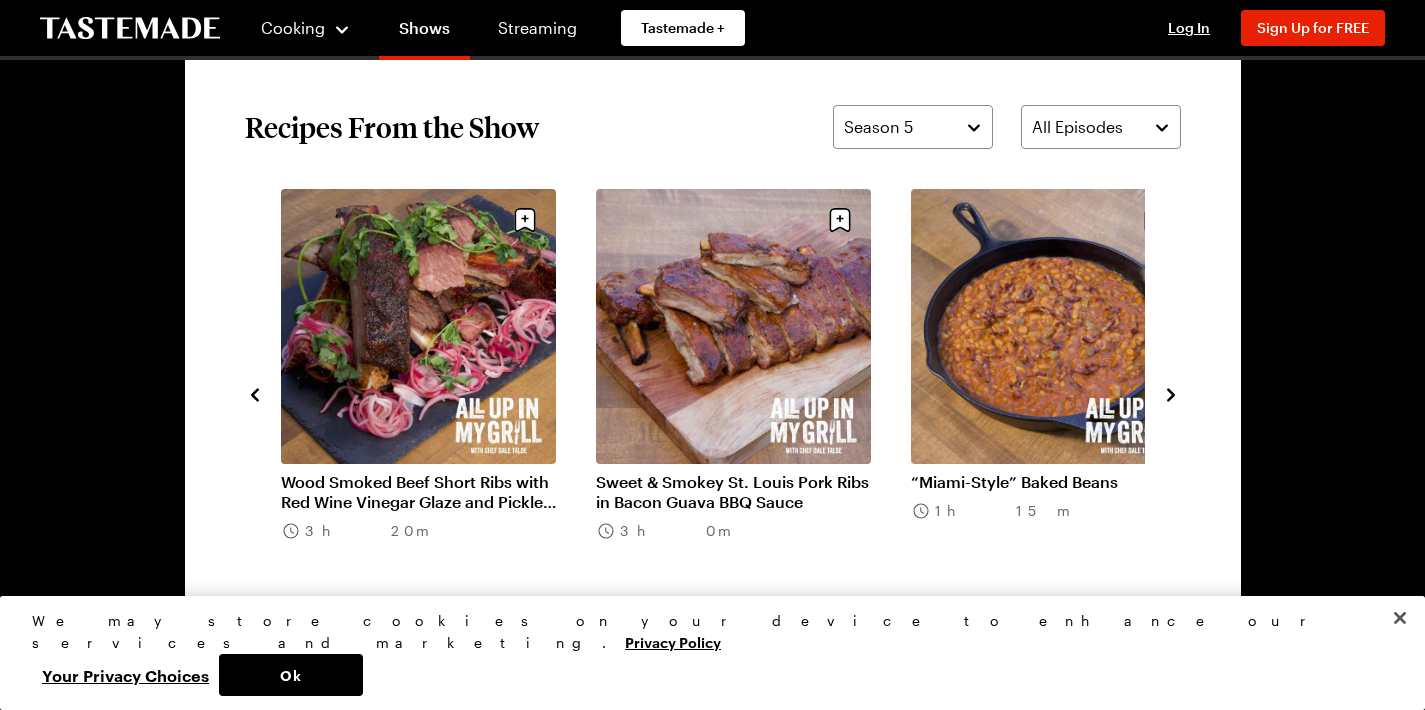click 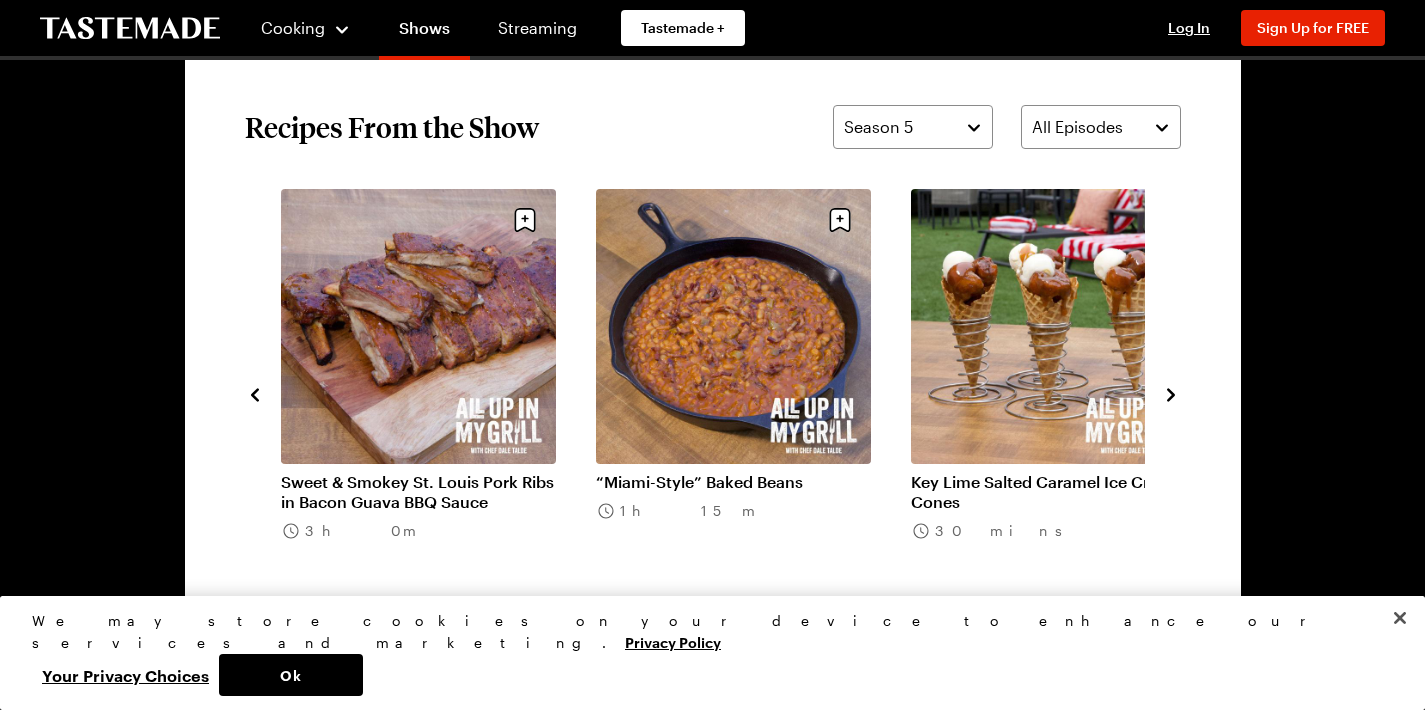 click 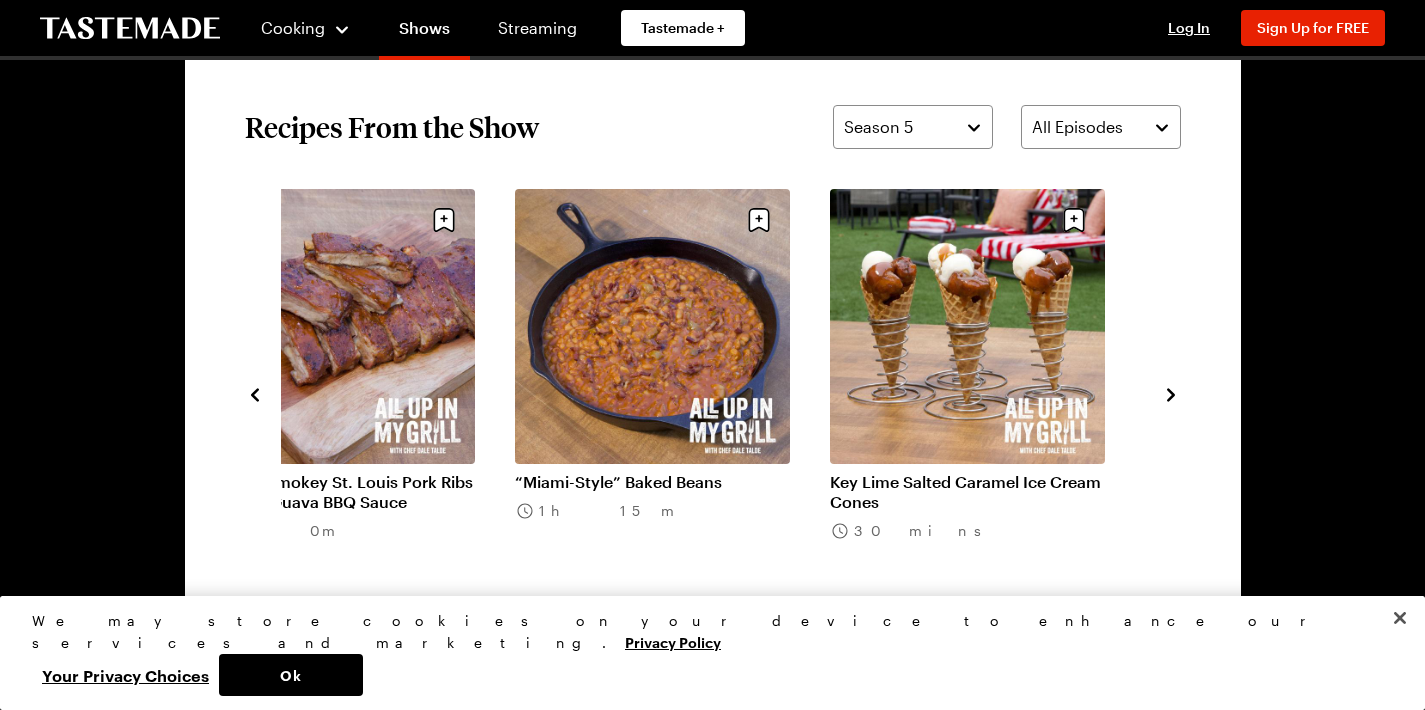 click 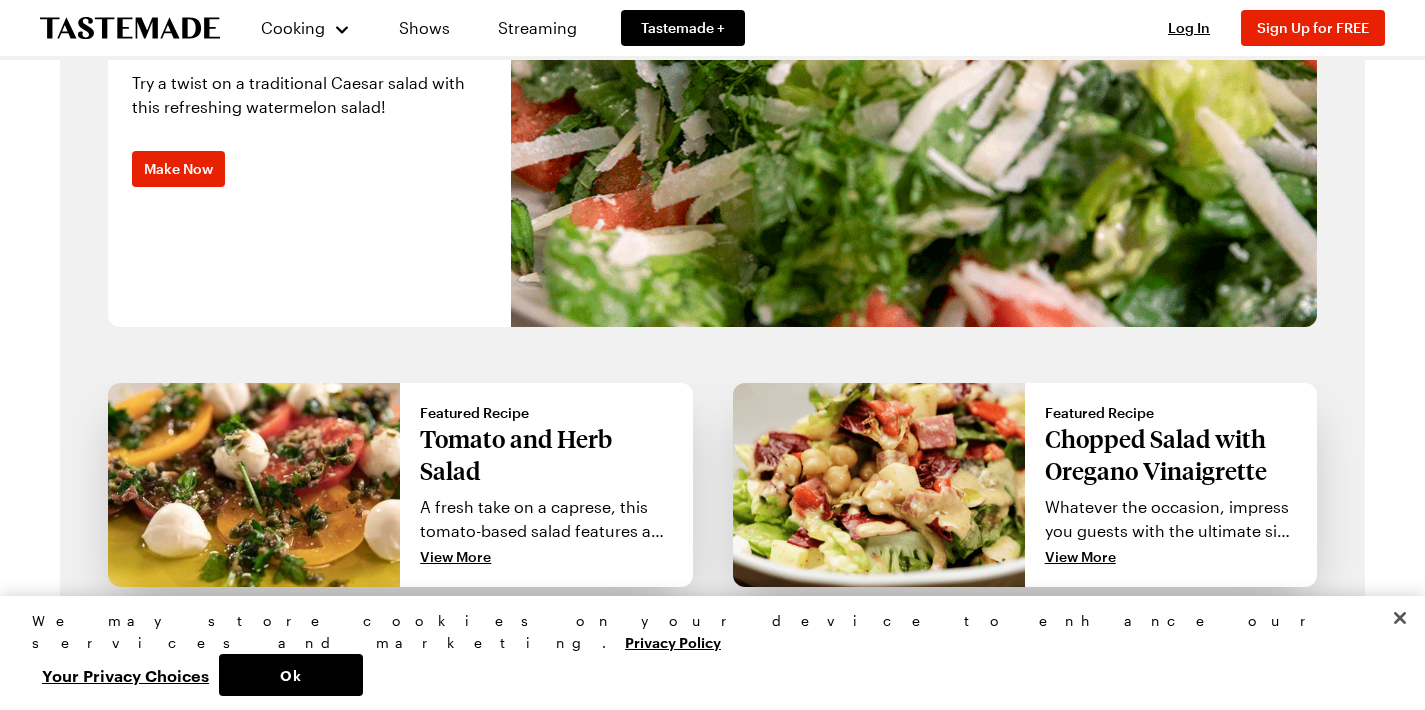 scroll, scrollTop: 0, scrollLeft: 0, axis: both 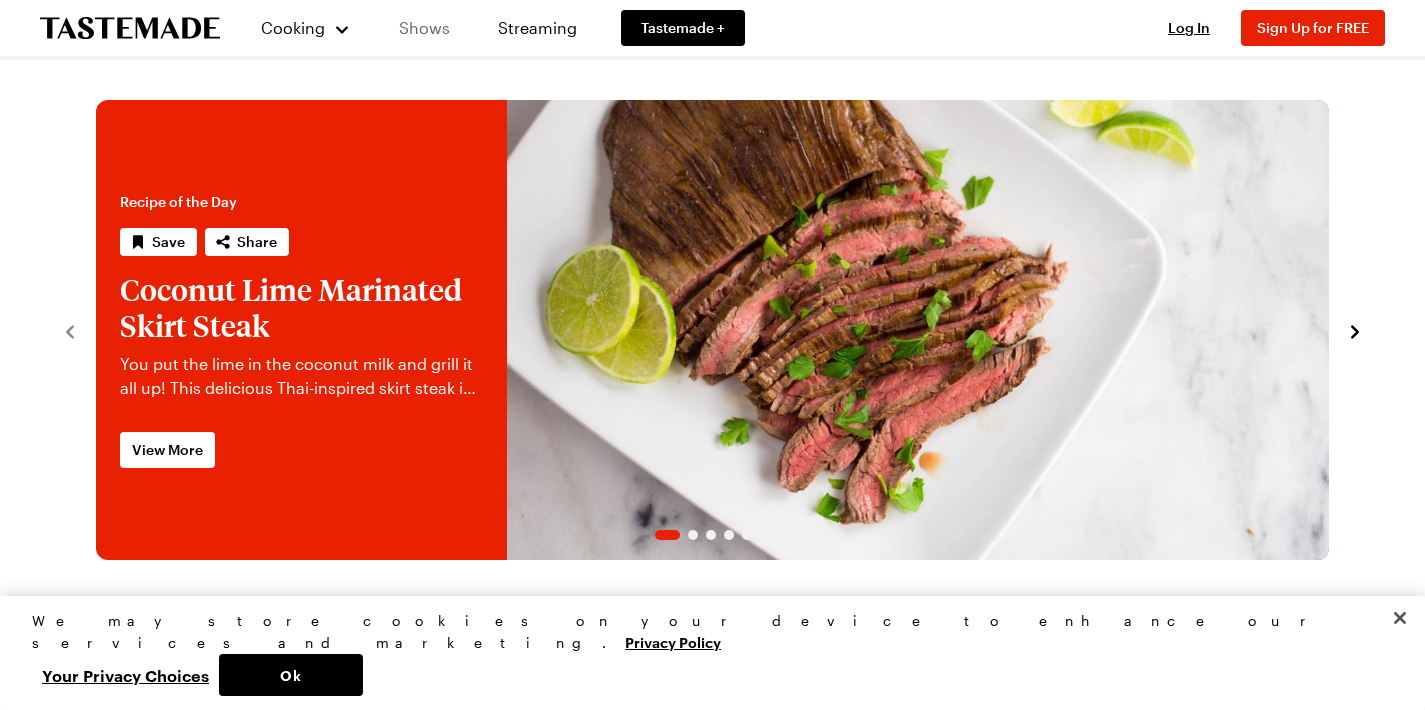 click on "Shows" at bounding box center [424, 28] 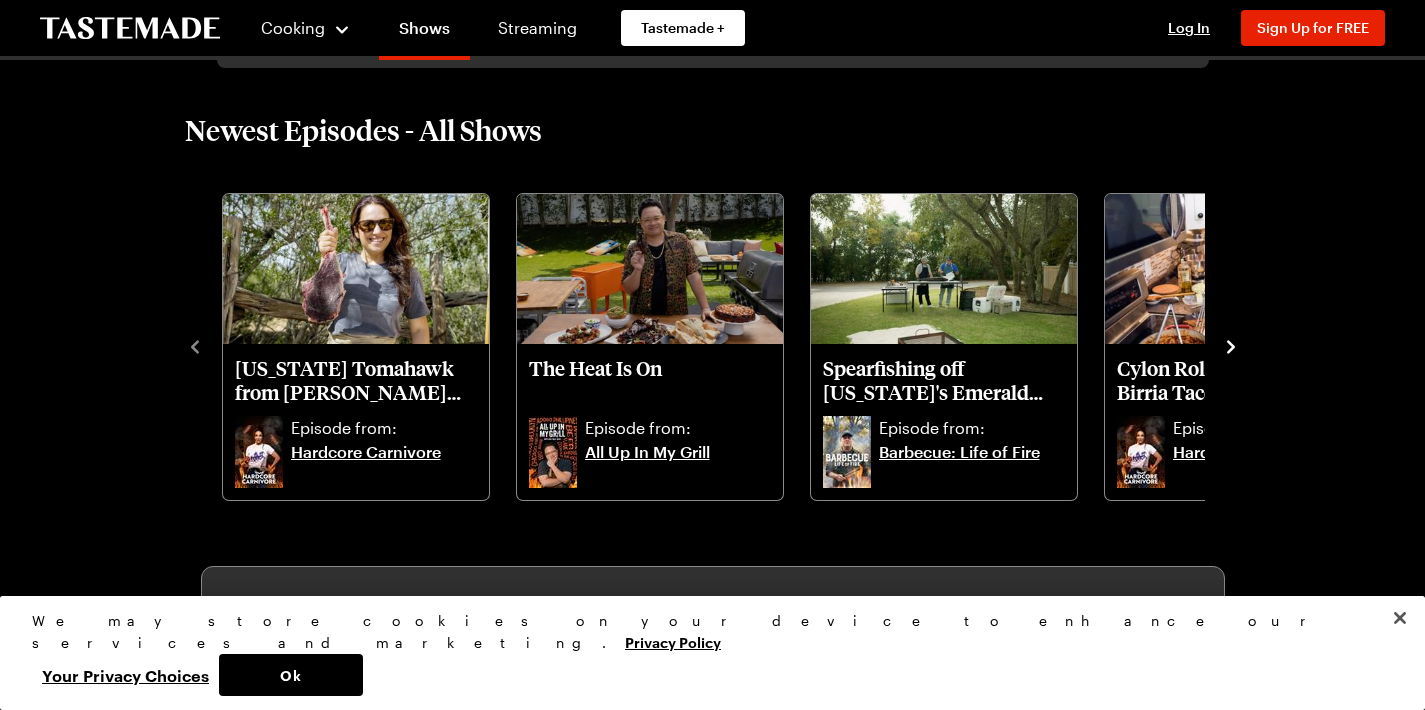scroll, scrollTop: 528, scrollLeft: 0, axis: vertical 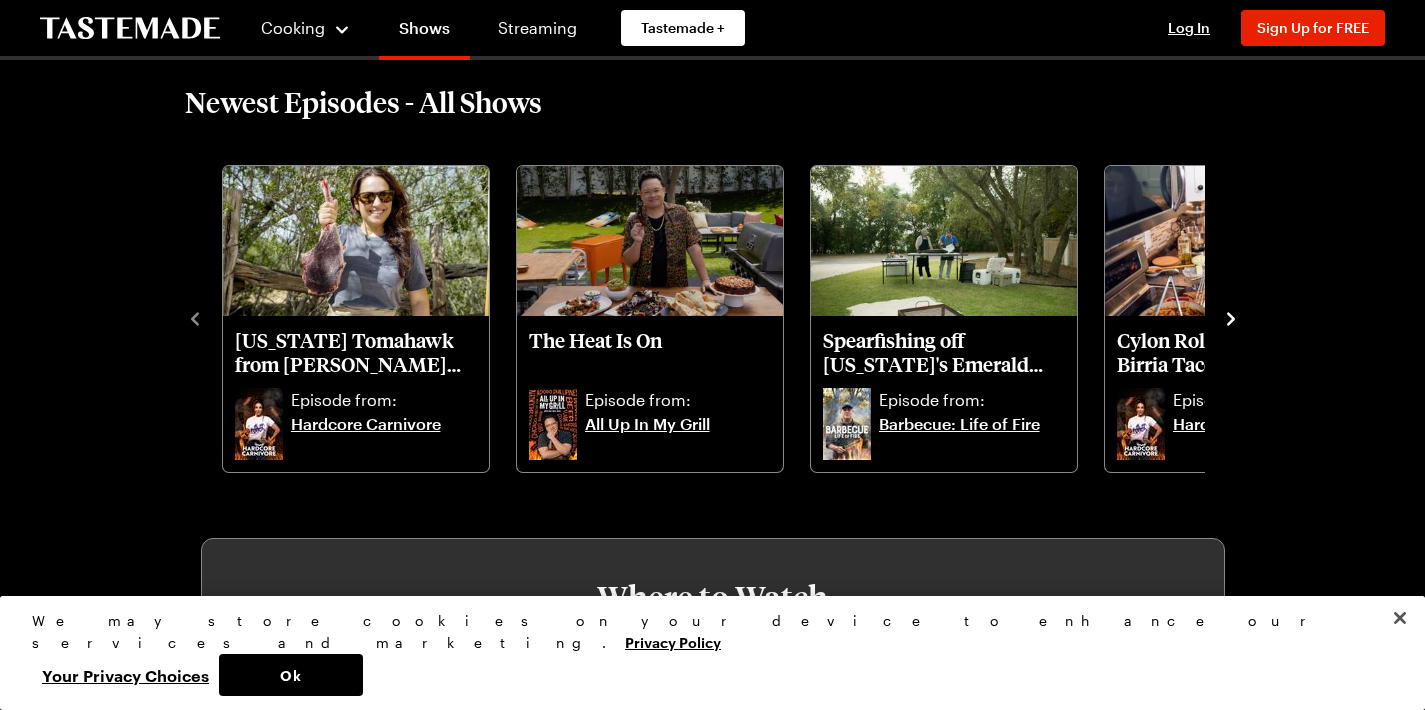 click 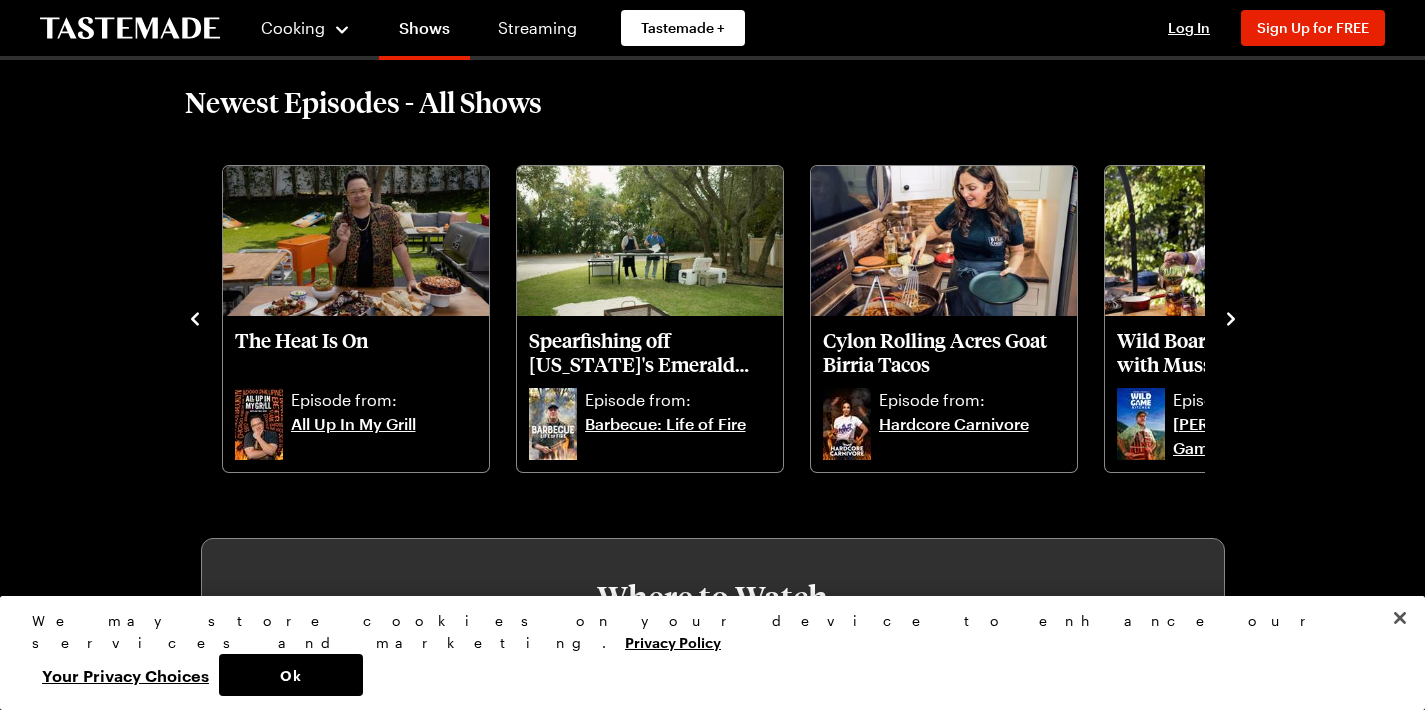 click 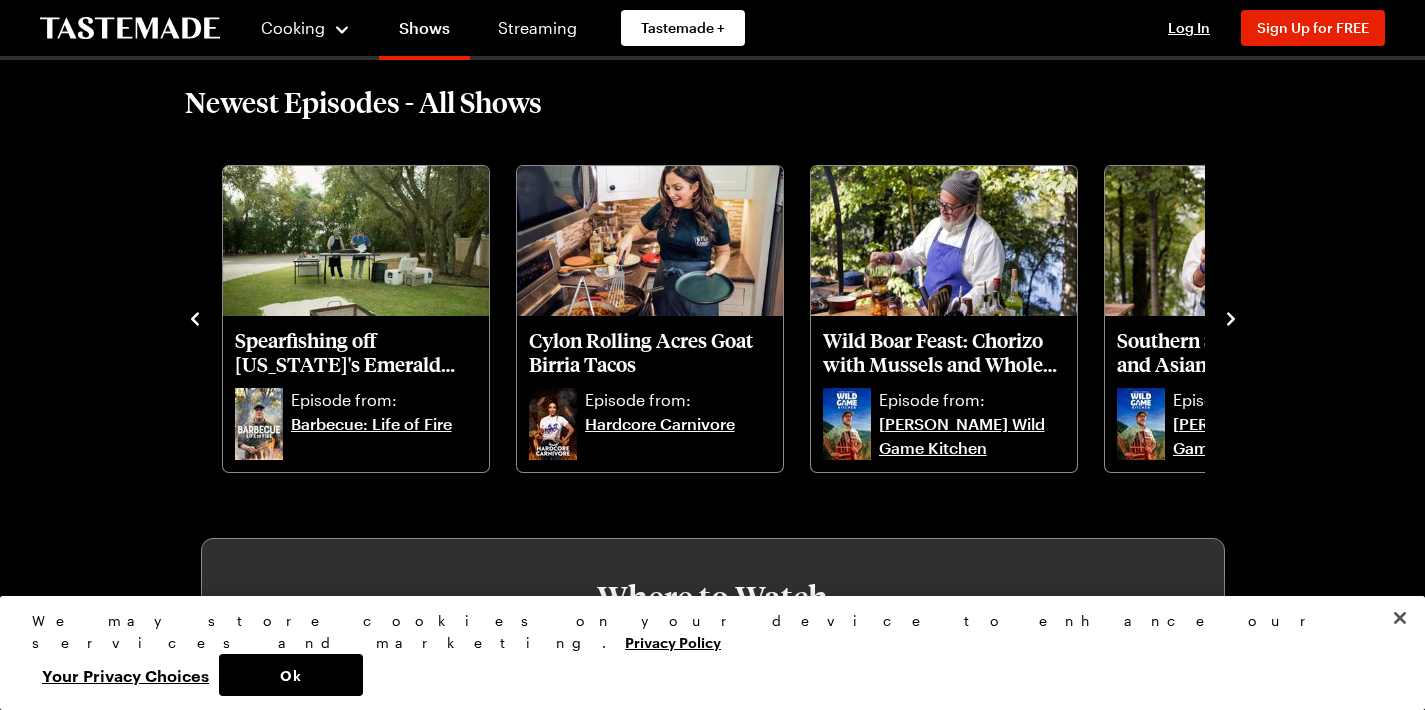 click 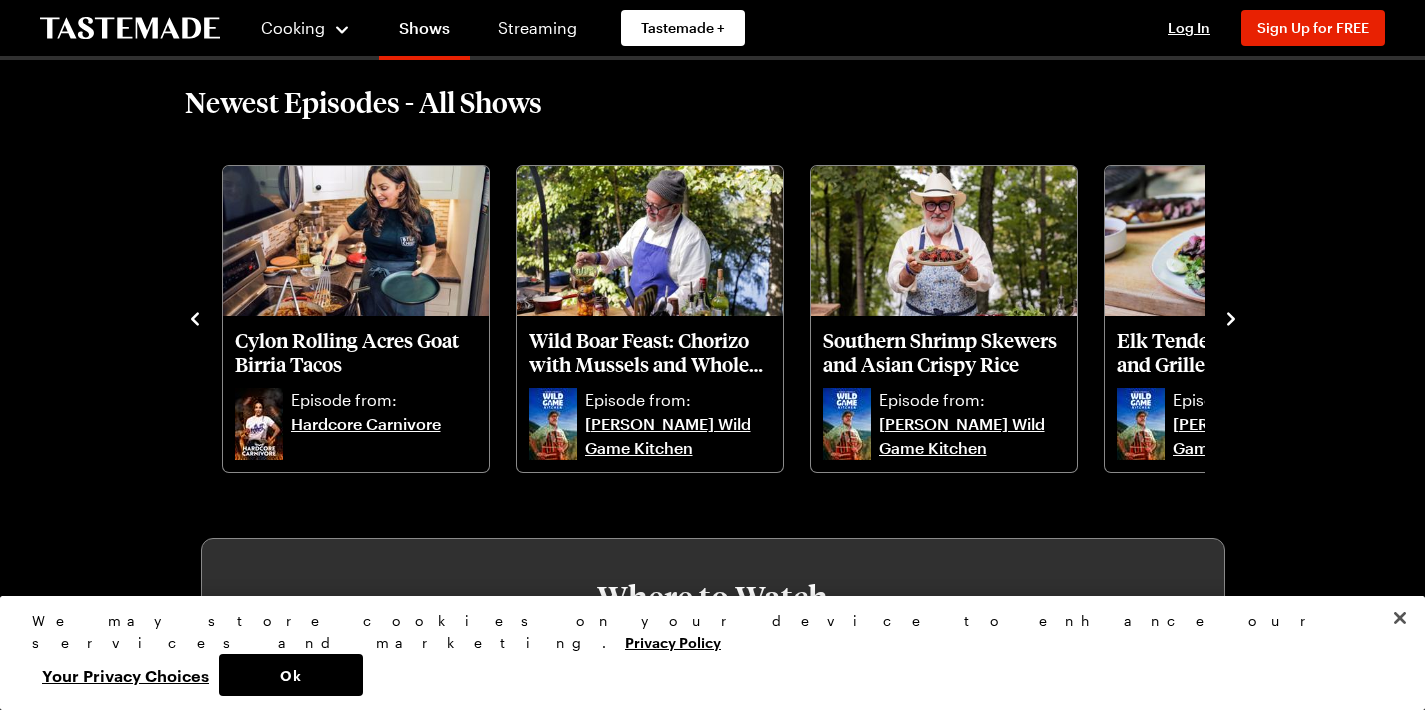 click 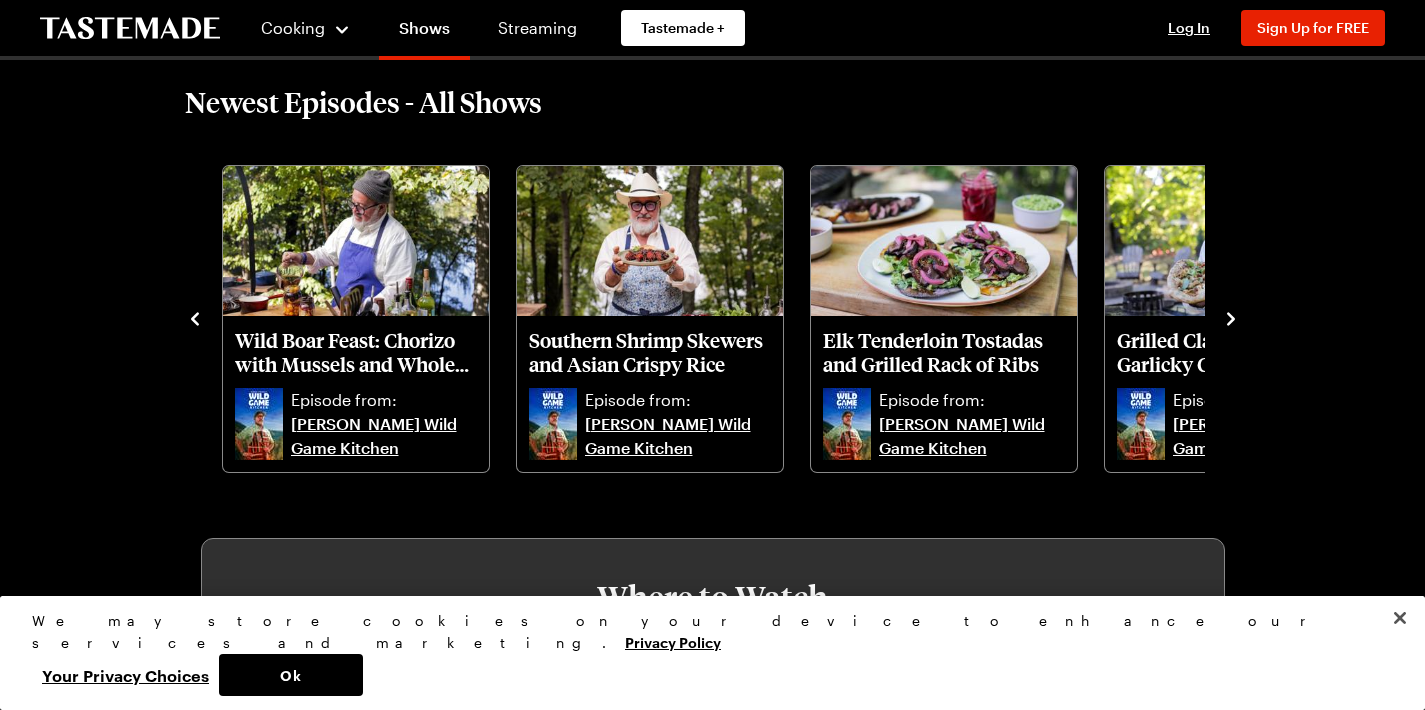 click 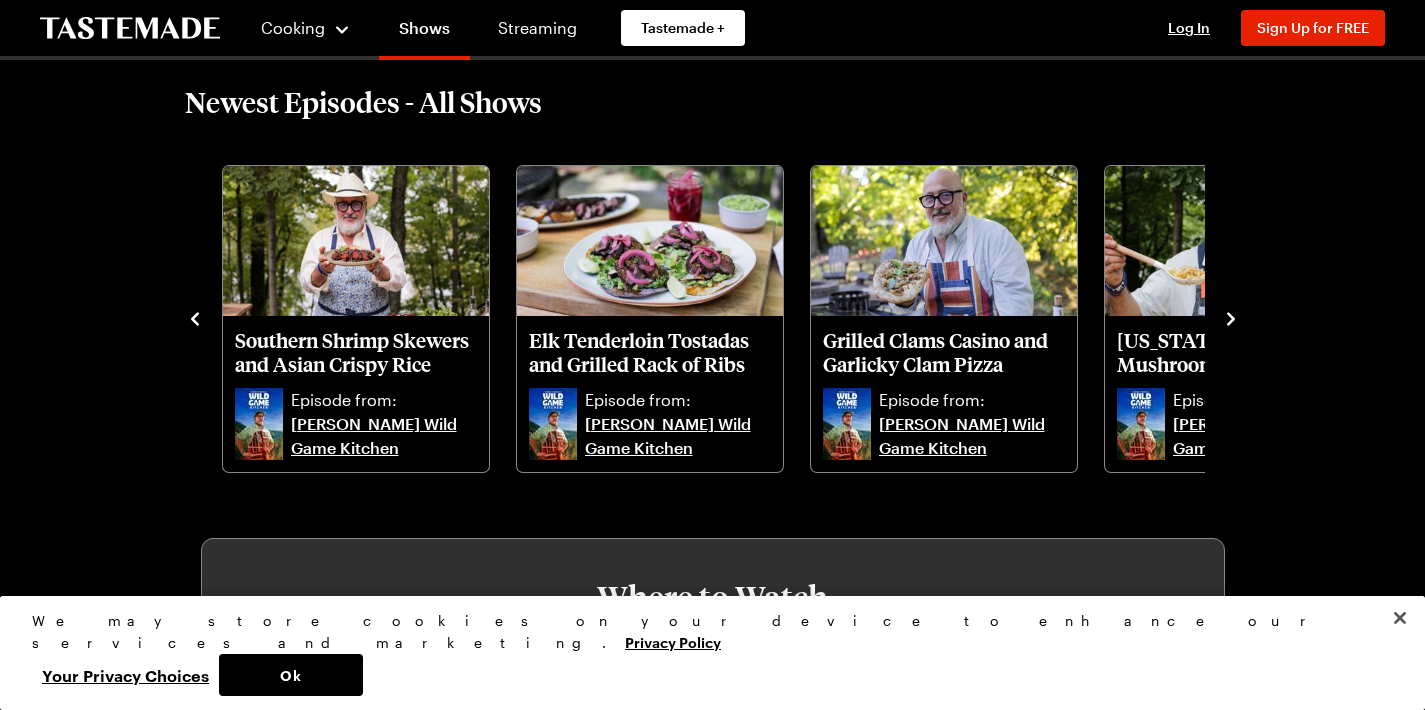 click 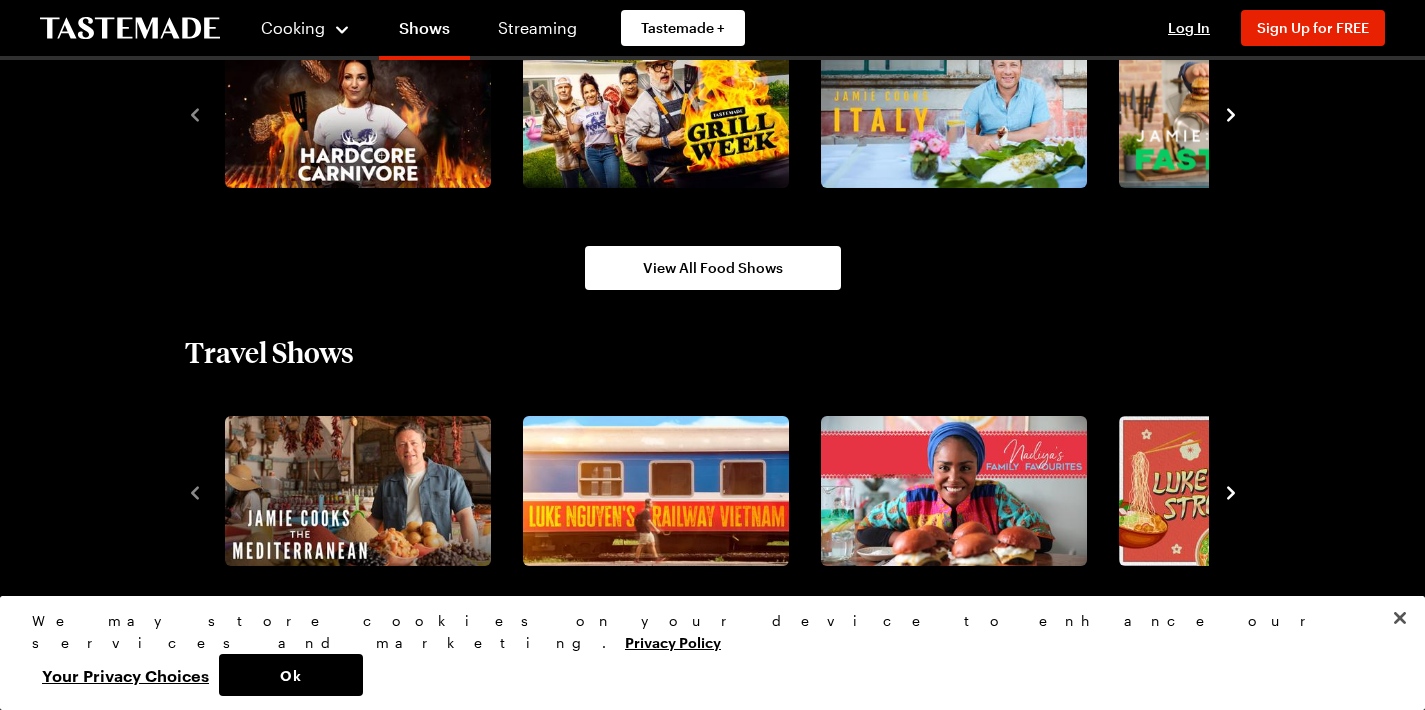 scroll, scrollTop: 1890, scrollLeft: 0, axis: vertical 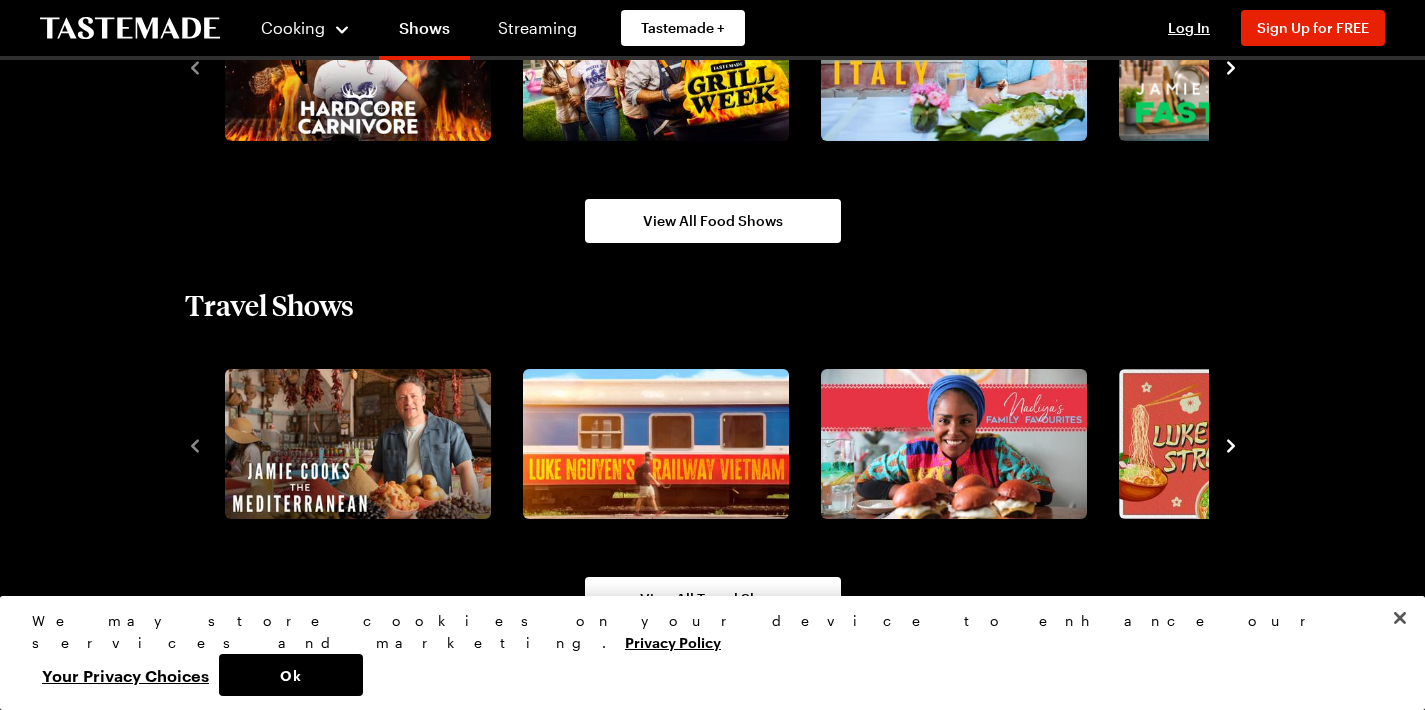 click 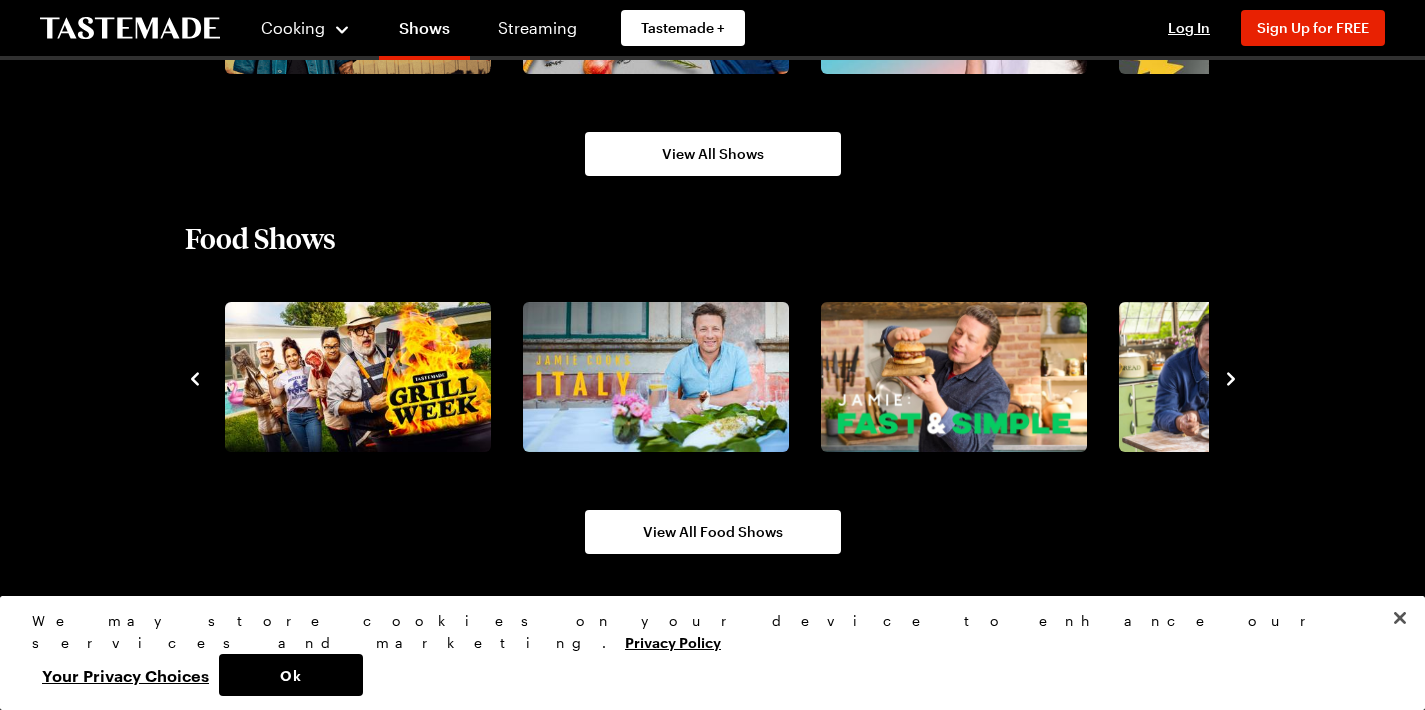 scroll, scrollTop: 1584, scrollLeft: 0, axis: vertical 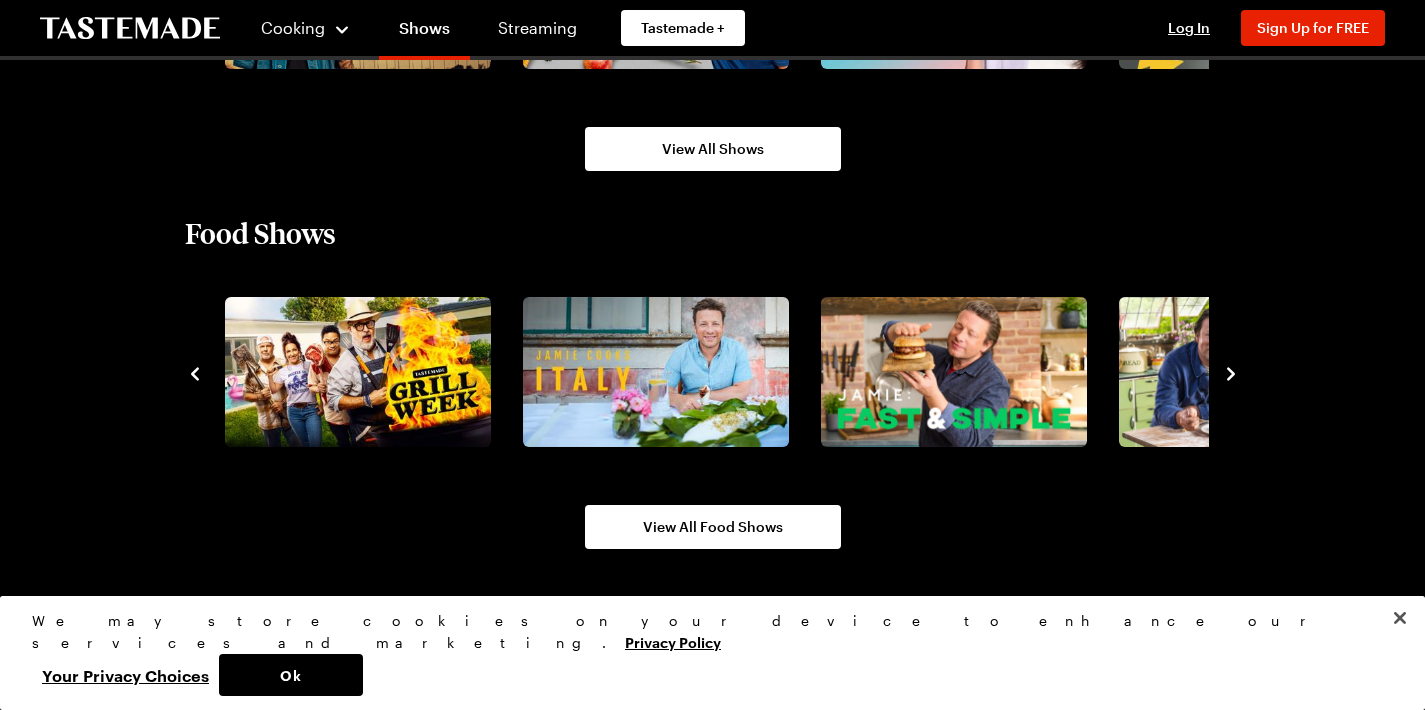 click 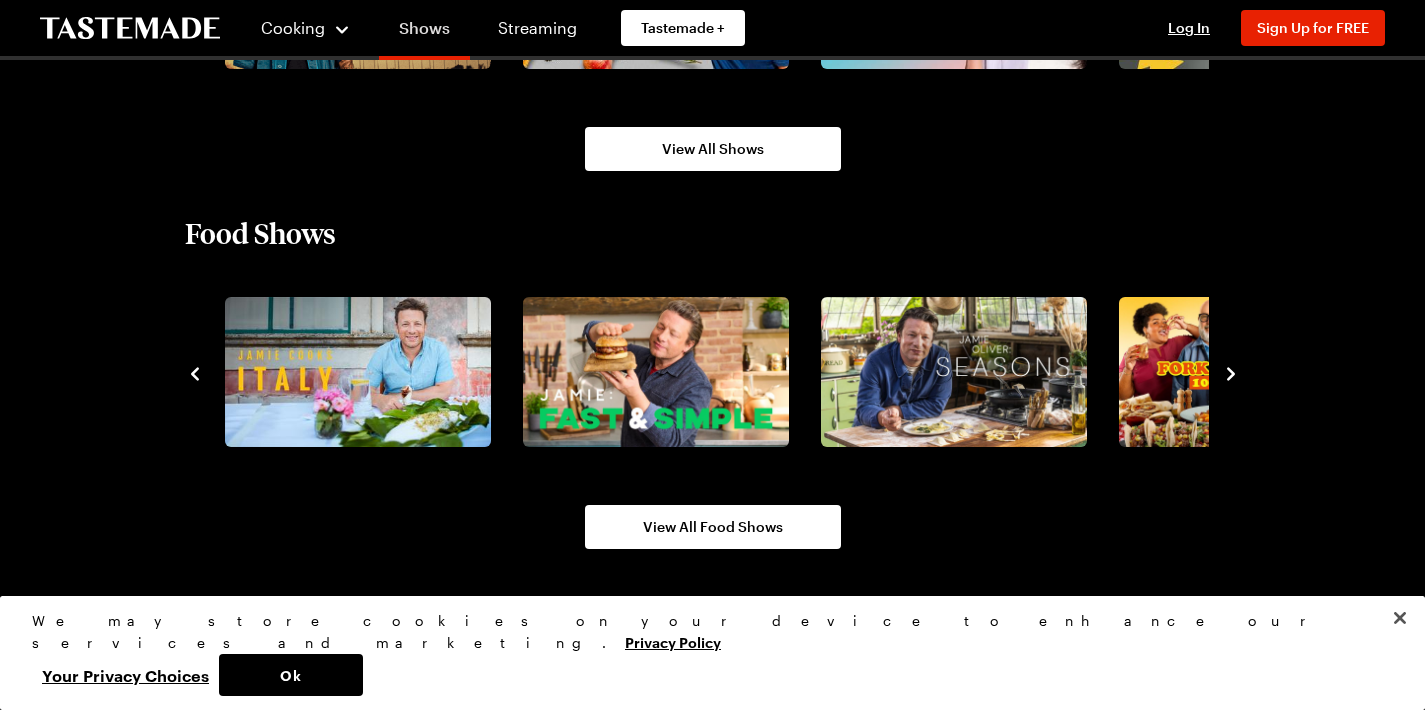 click on "Shows" at bounding box center (424, 32) 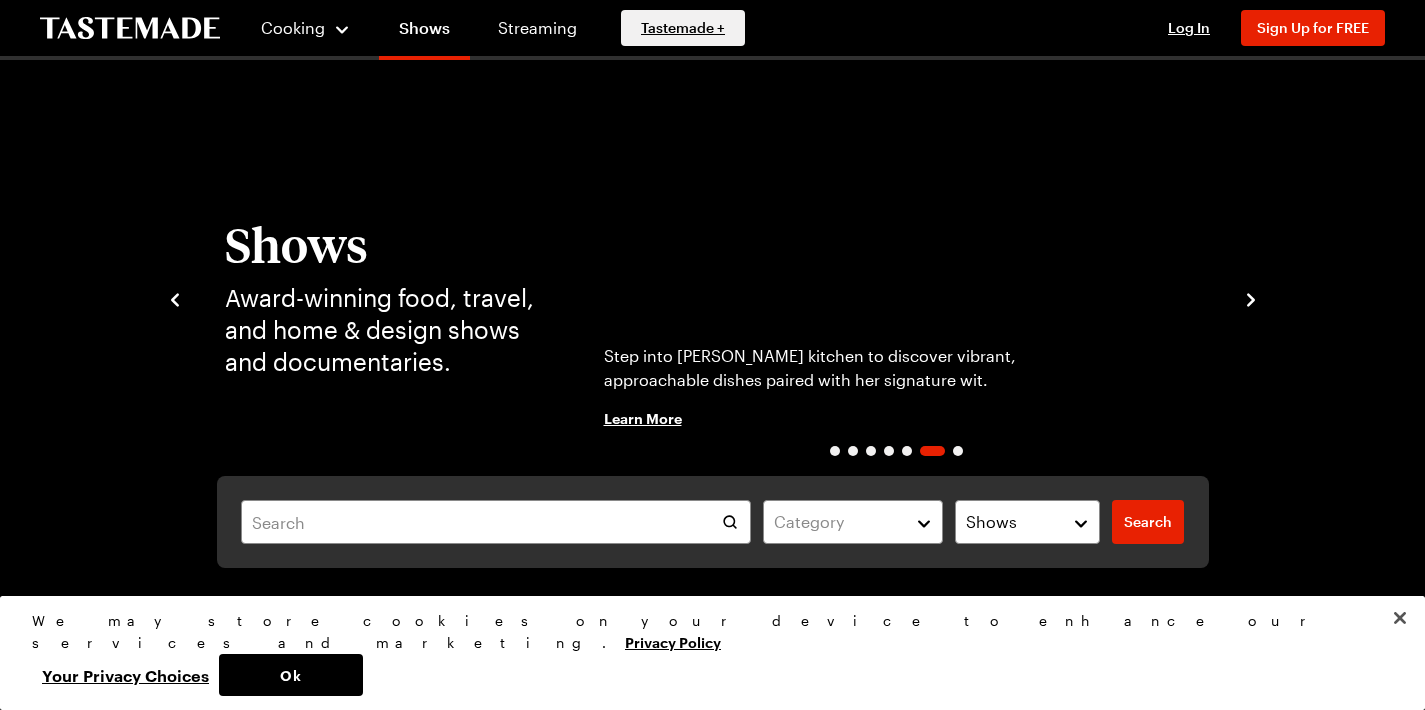 click on "Tastemade +" at bounding box center [683, 28] 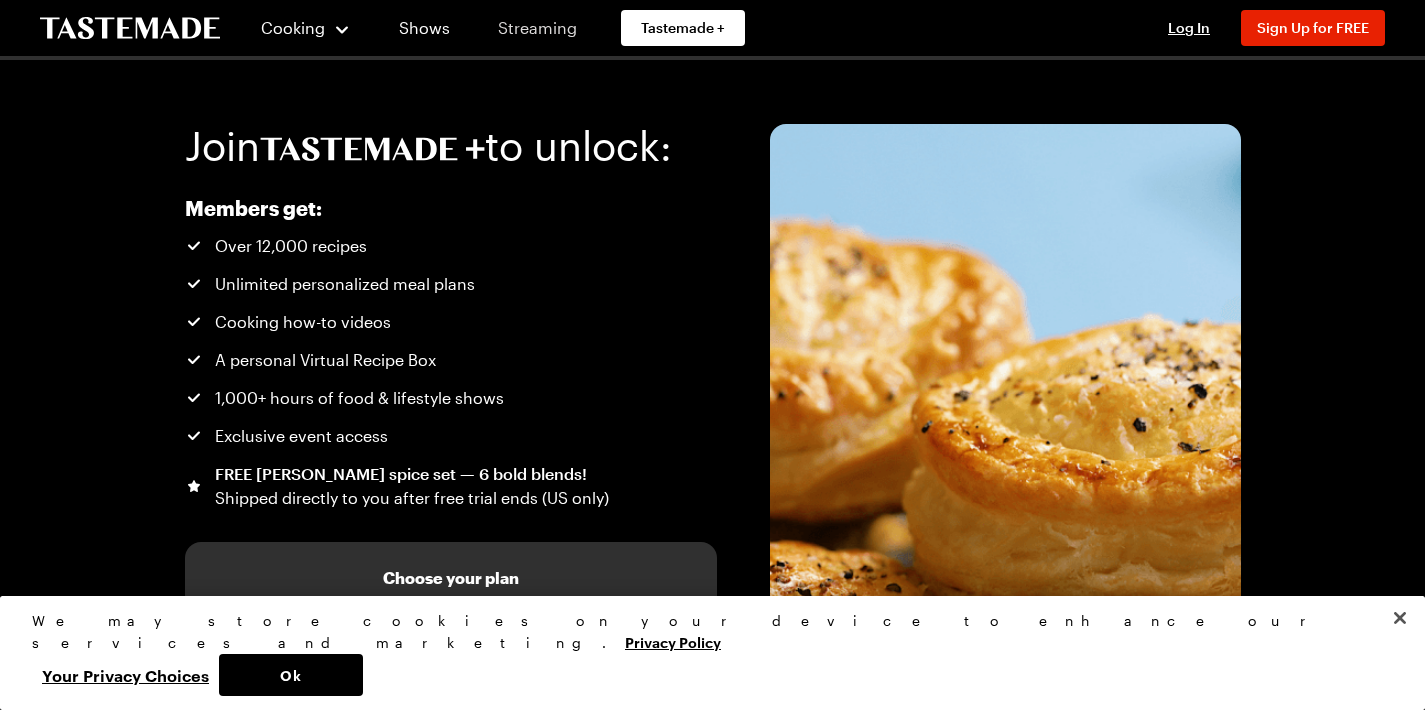 click on "Streaming" at bounding box center [537, 28] 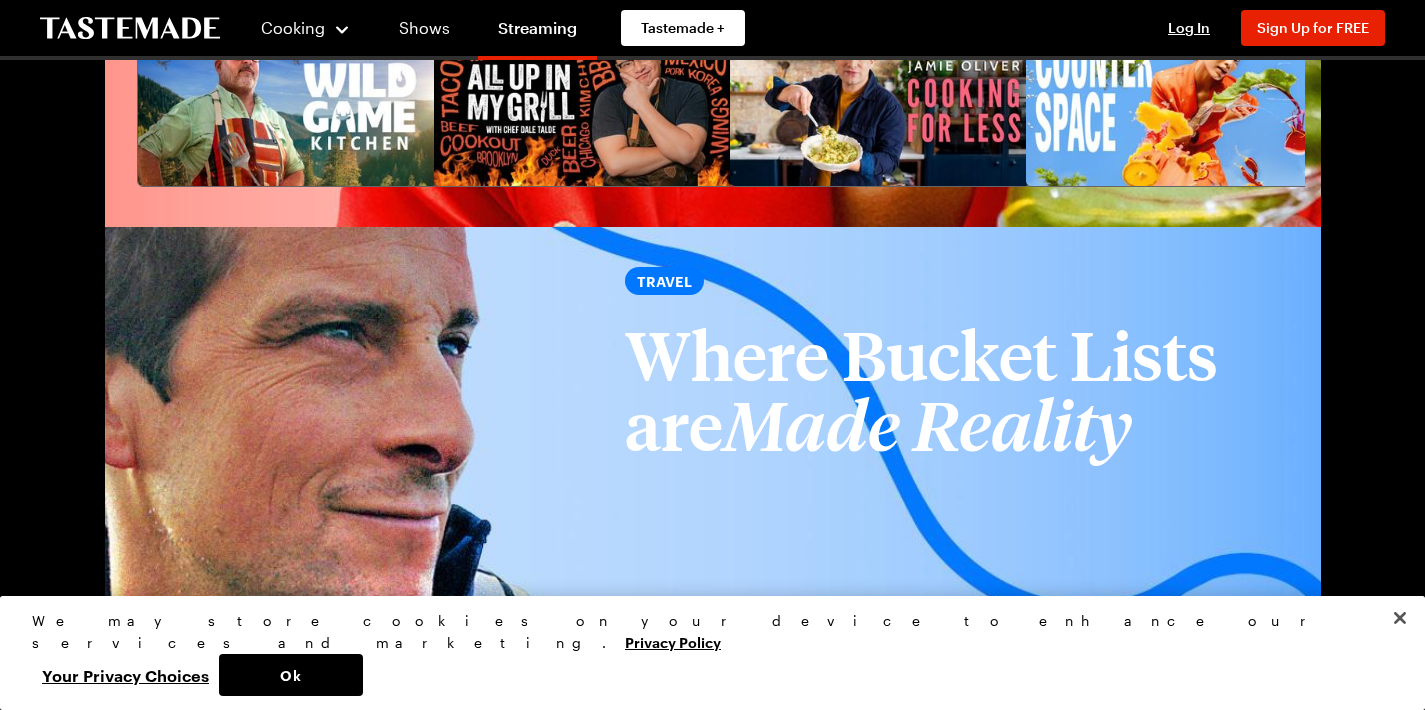 scroll, scrollTop: 2753, scrollLeft: 0, axis: vertical 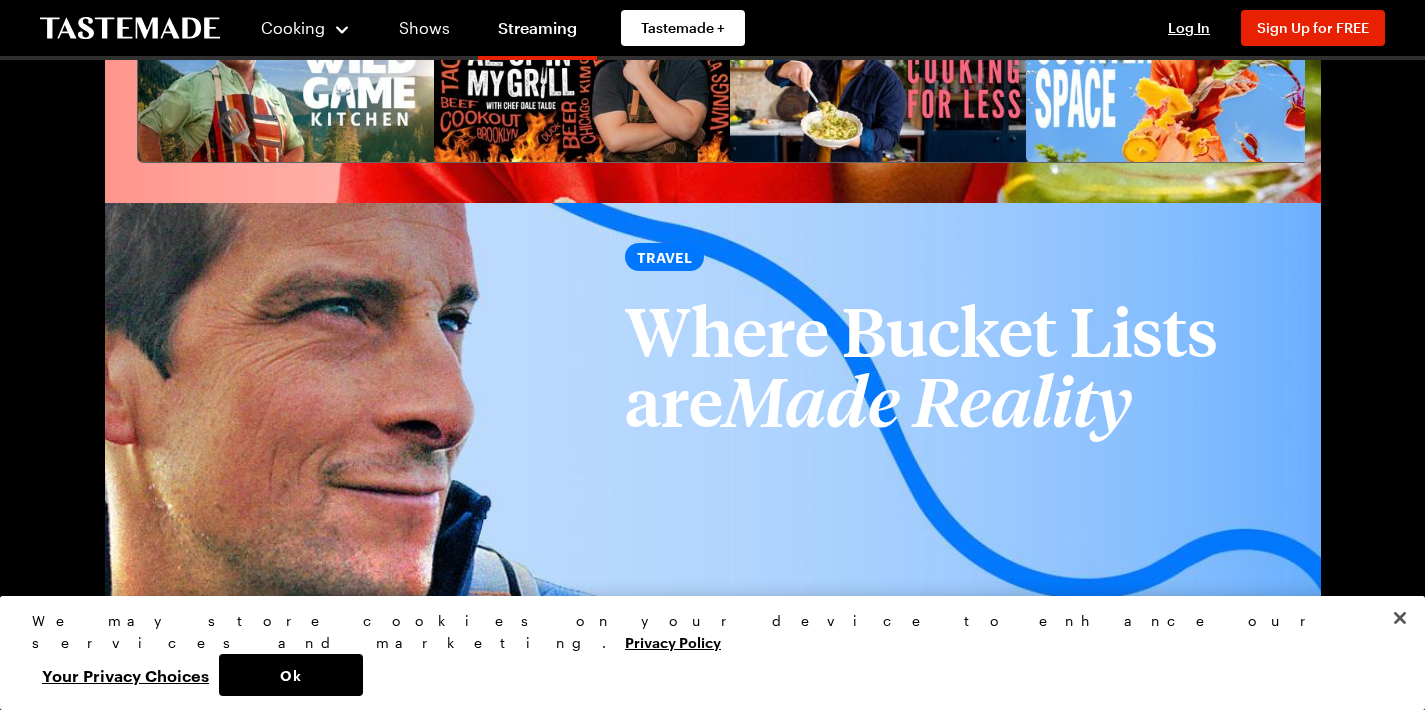 click at bounding box center [584, 77] 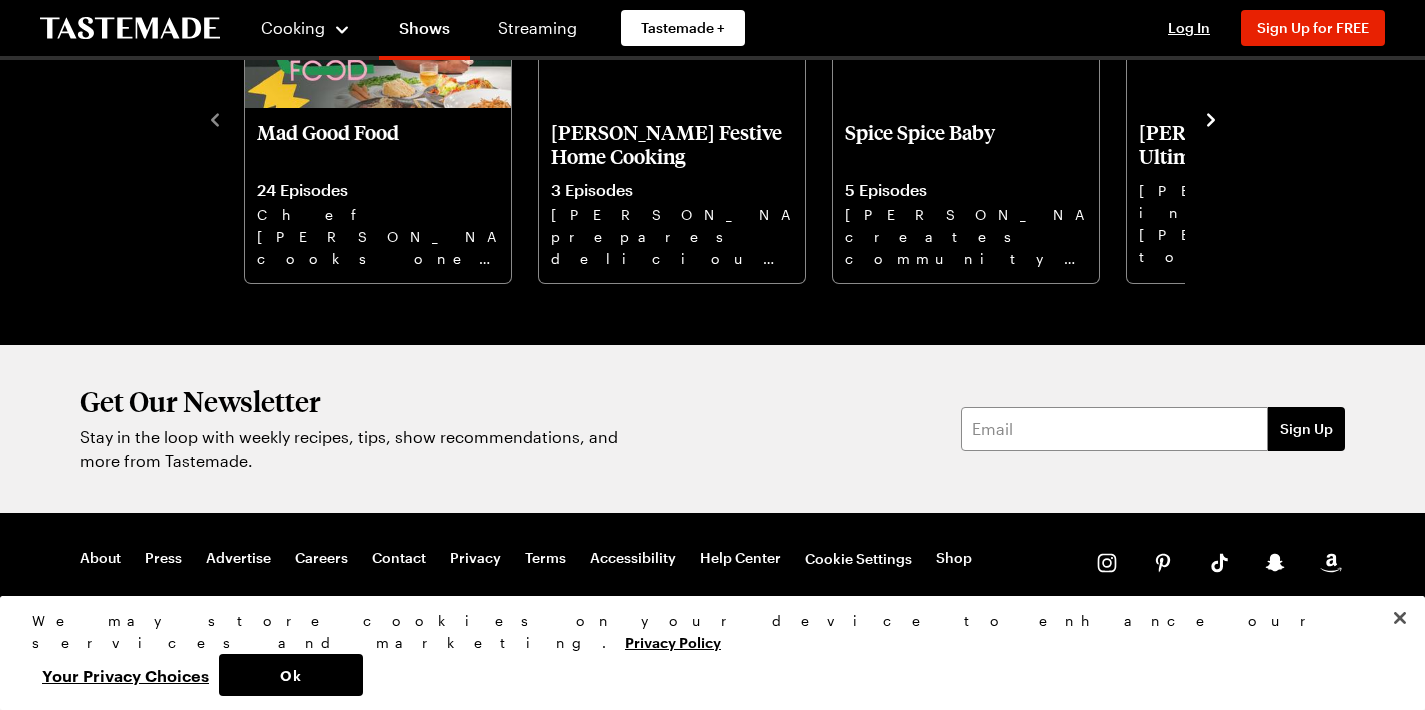 scroll, scrollTop: 0, scrollLeft: 0, axis: both 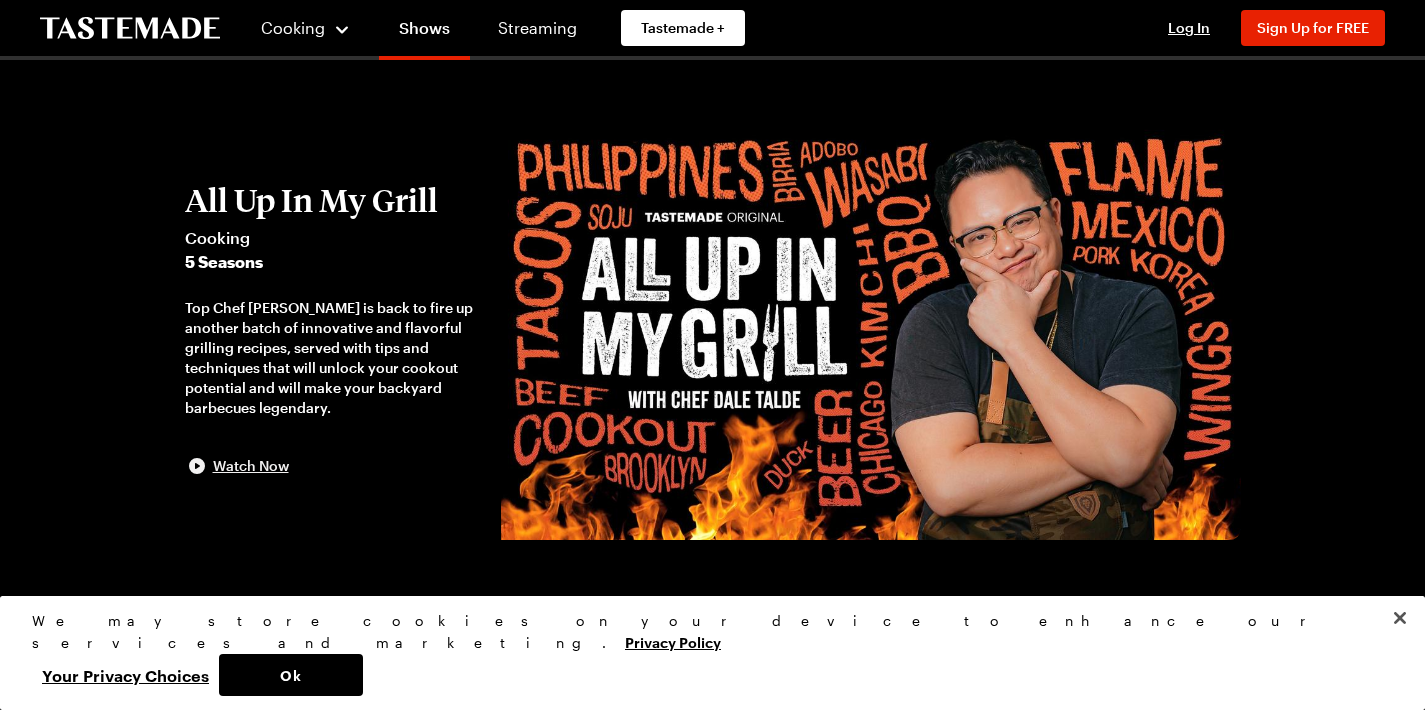 click on "Watch Now" at bounding box center (251, 466) 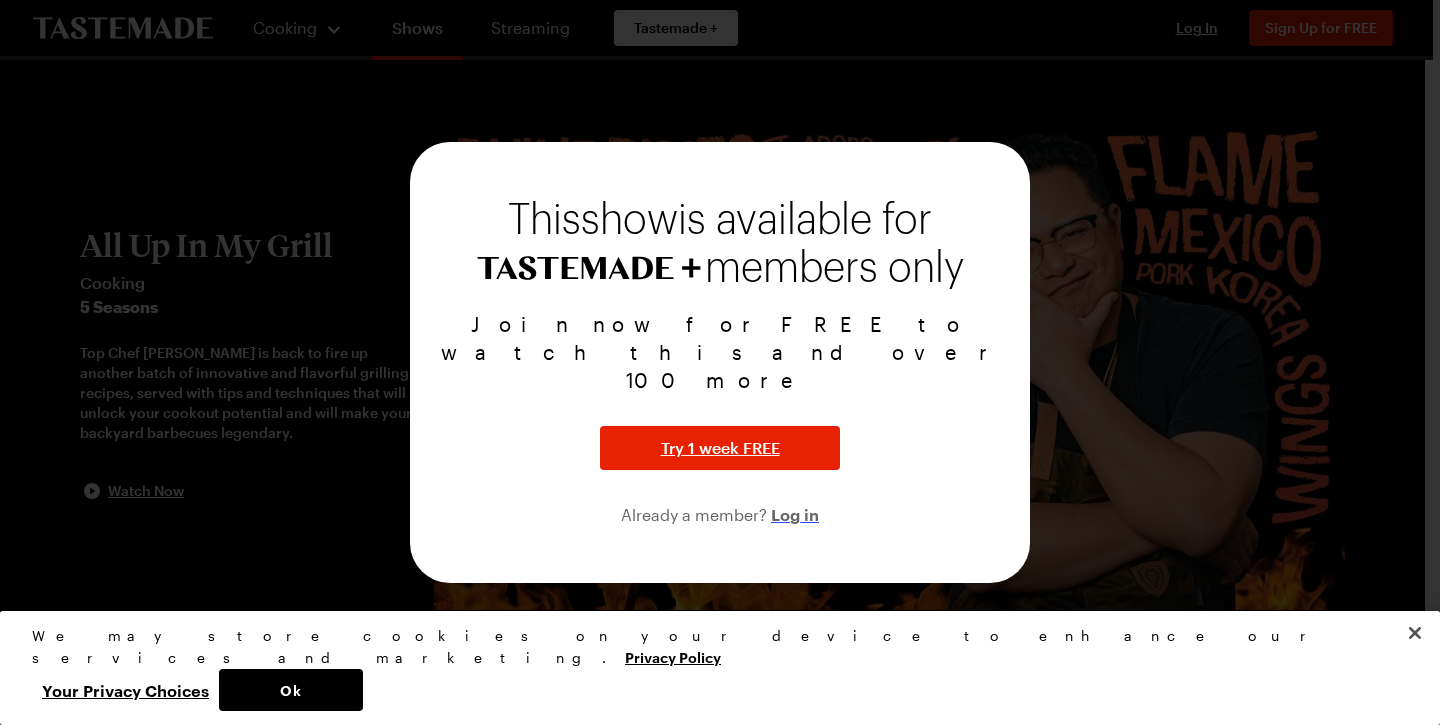 click on "Log in" at bounding box center (795, 514) 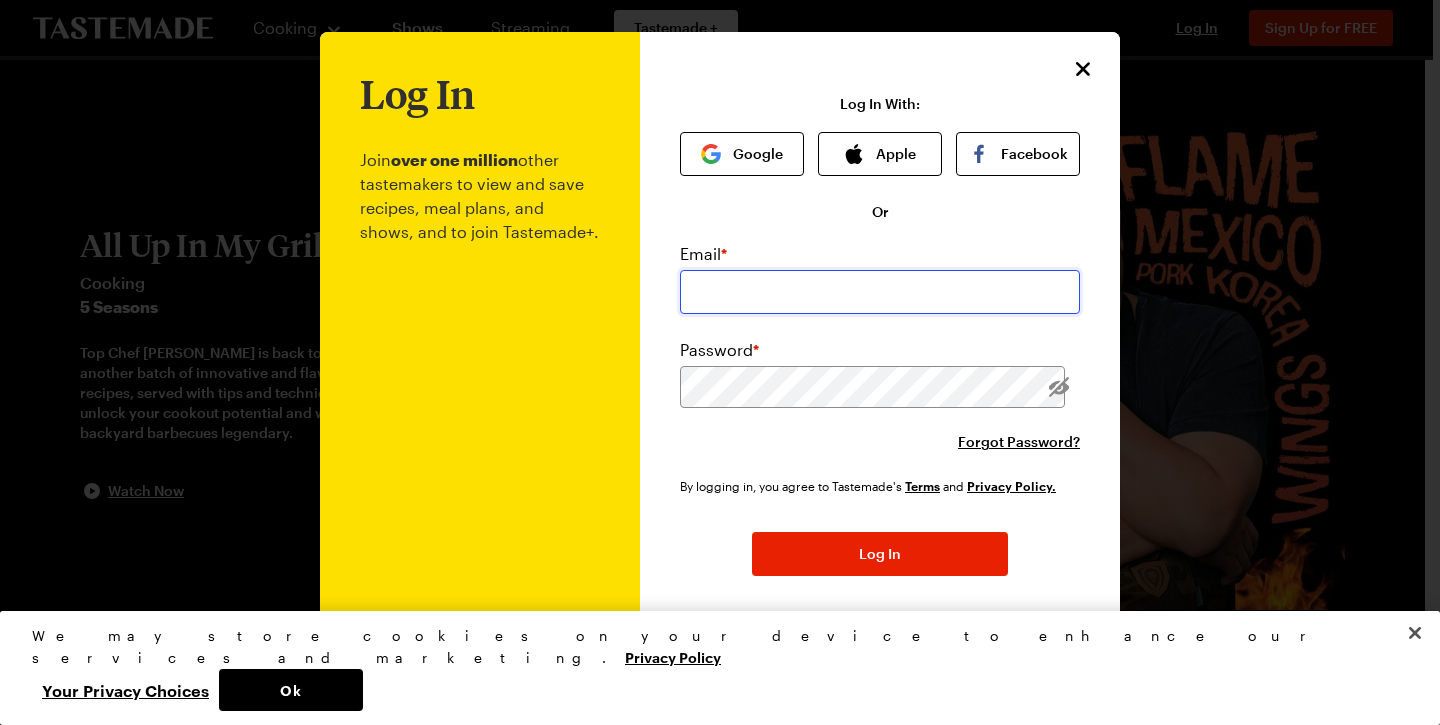 type on "janwik@aol.com" 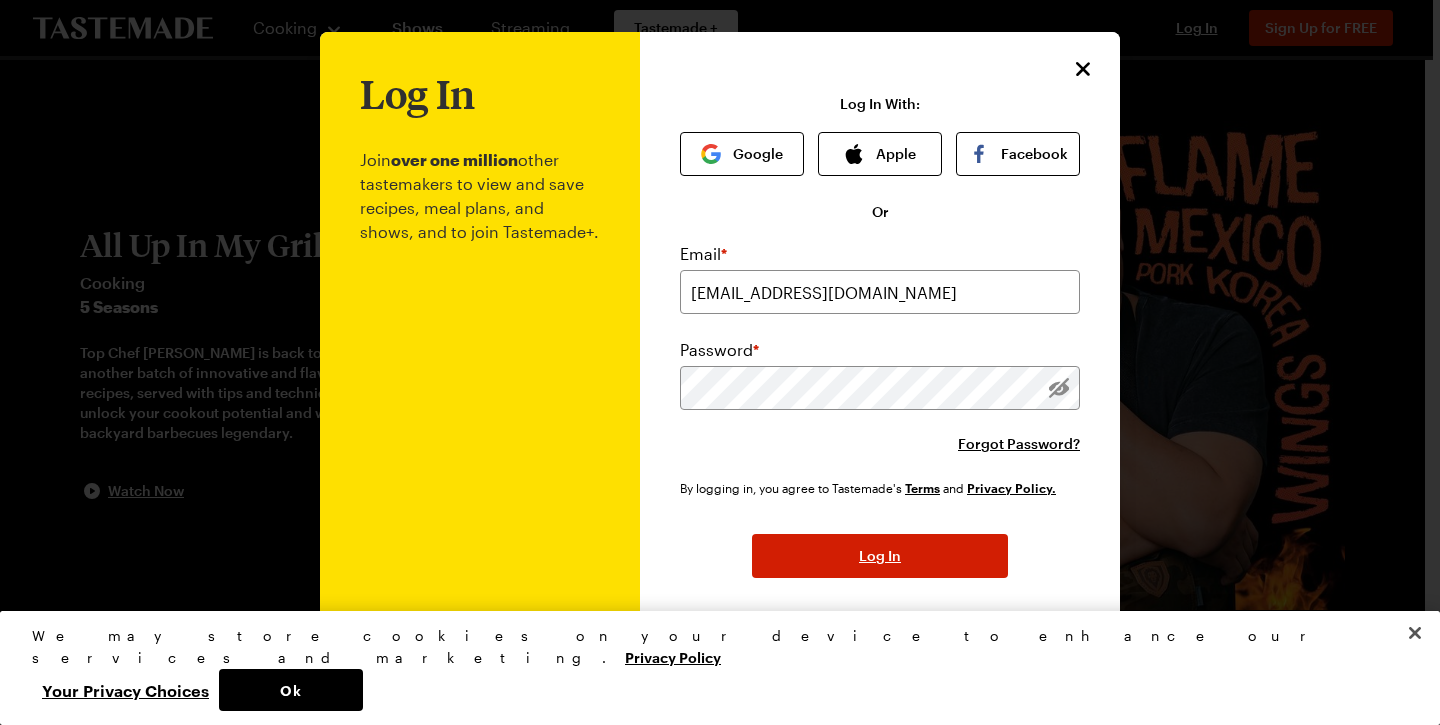 click on "Log In" at bounding box center [880, 556] 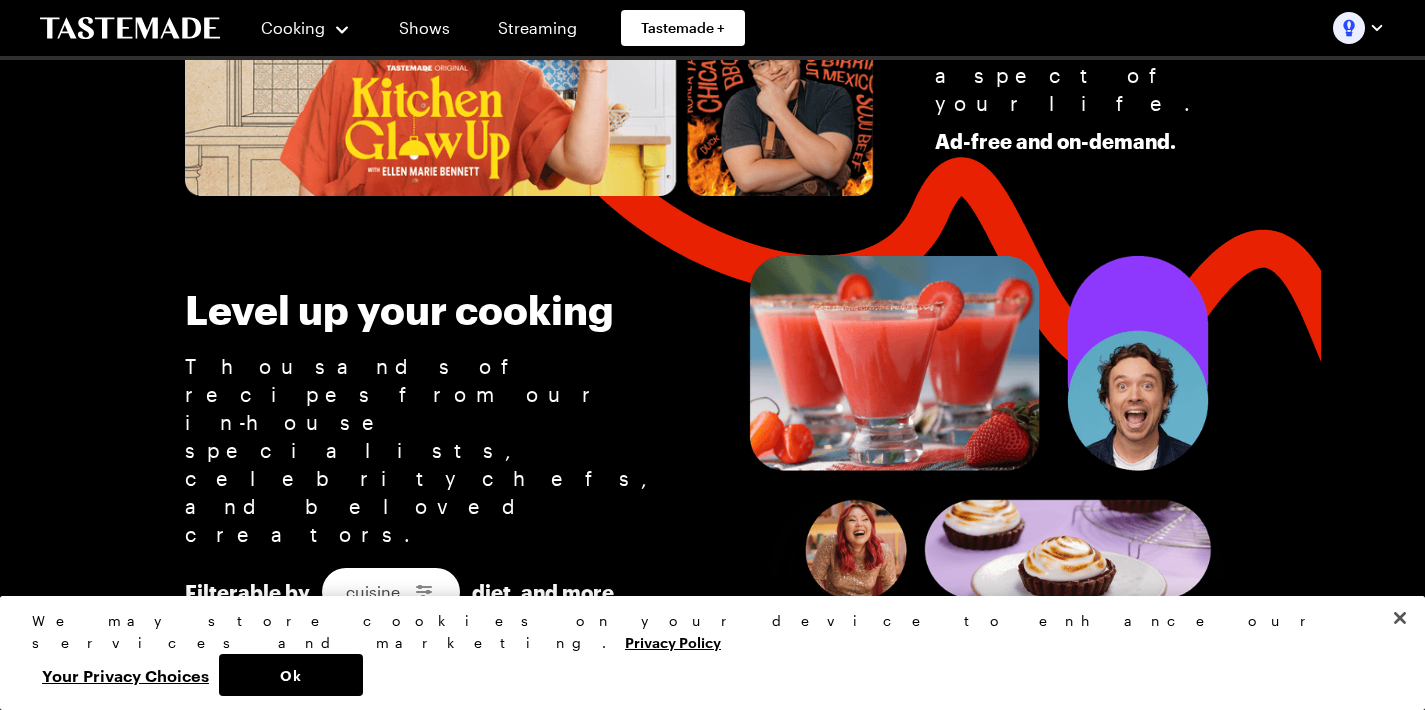 scroll, scrollTop: 0, scrollLeft: 0, axis: both 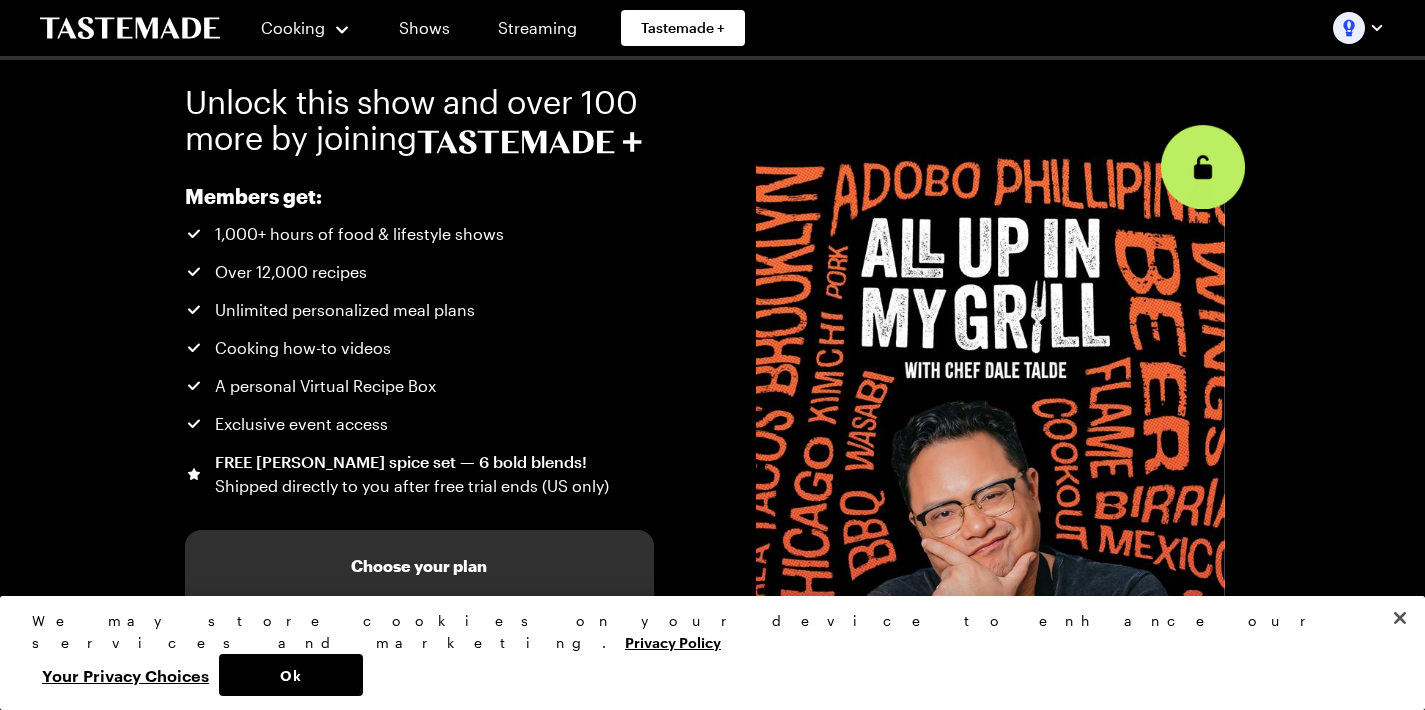 click 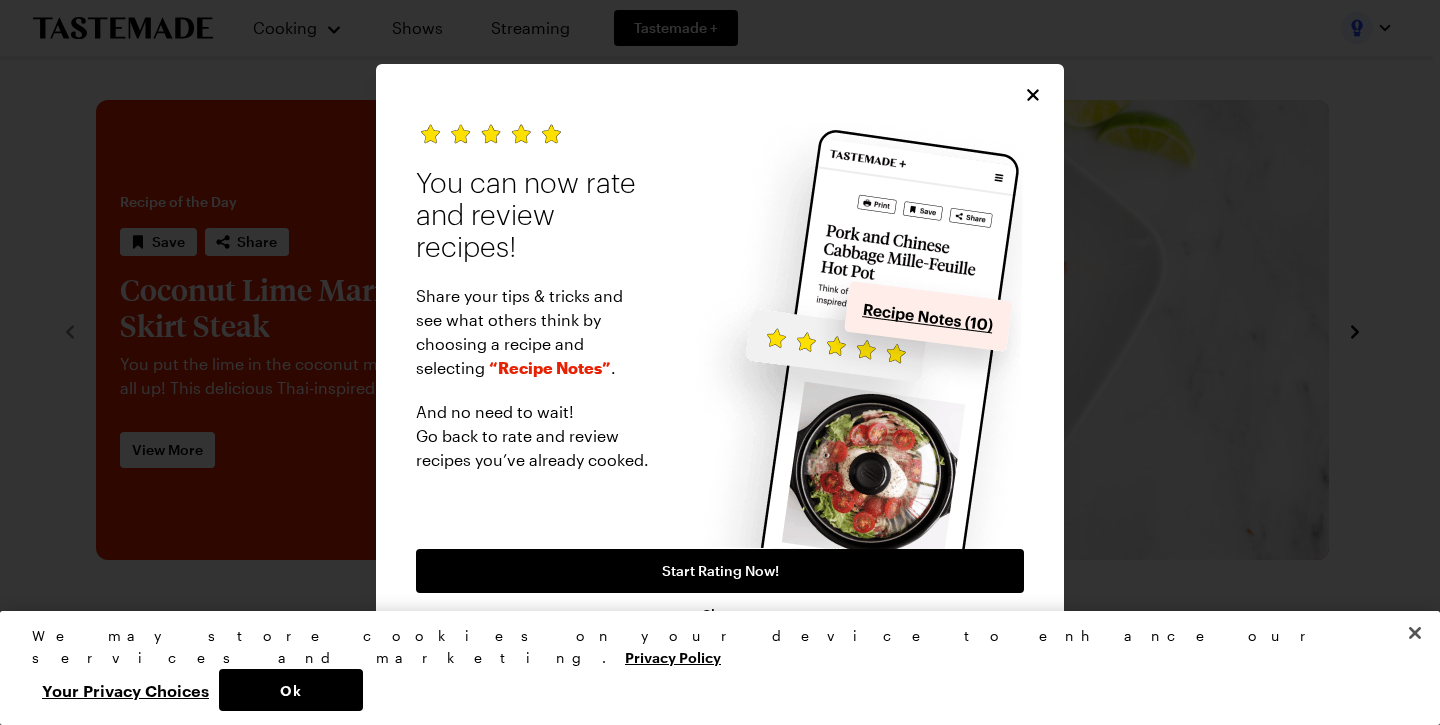 click 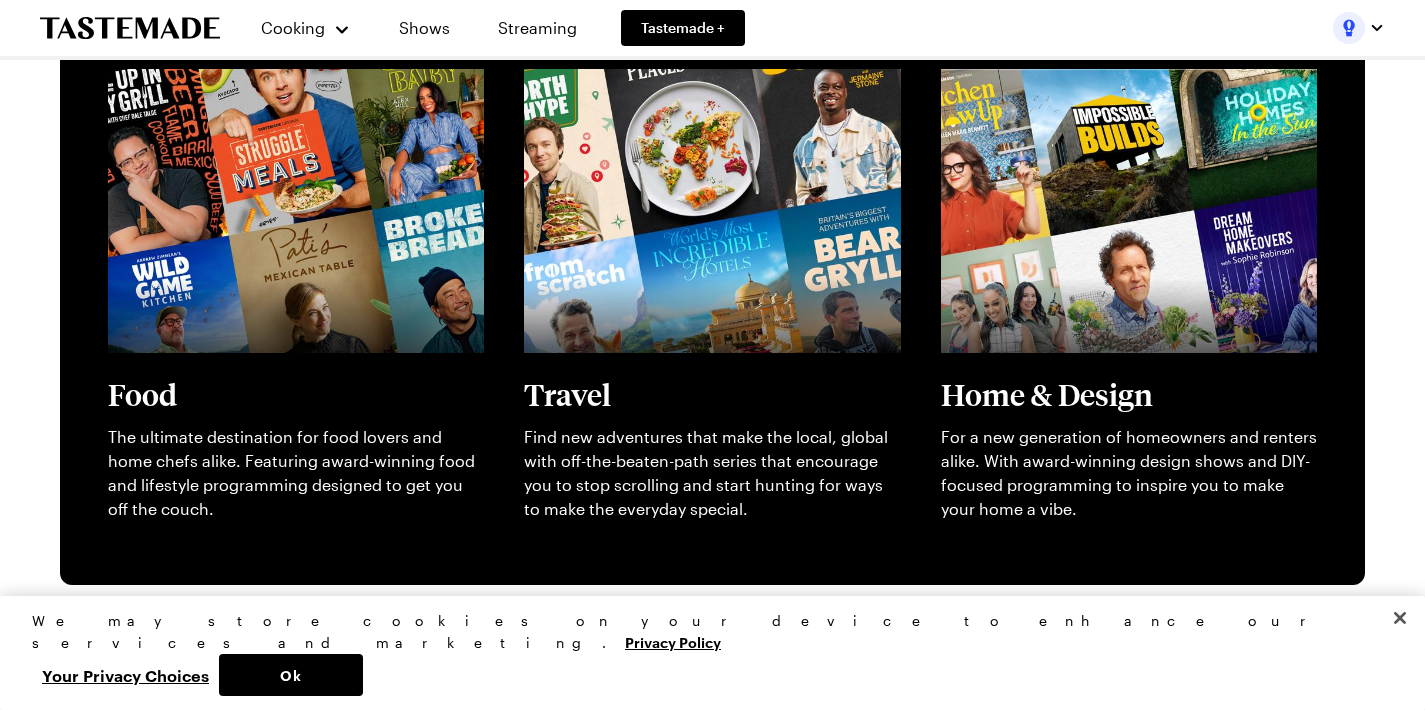 scroll, scrollTop: 0, scrollLeft: 0, axis: both 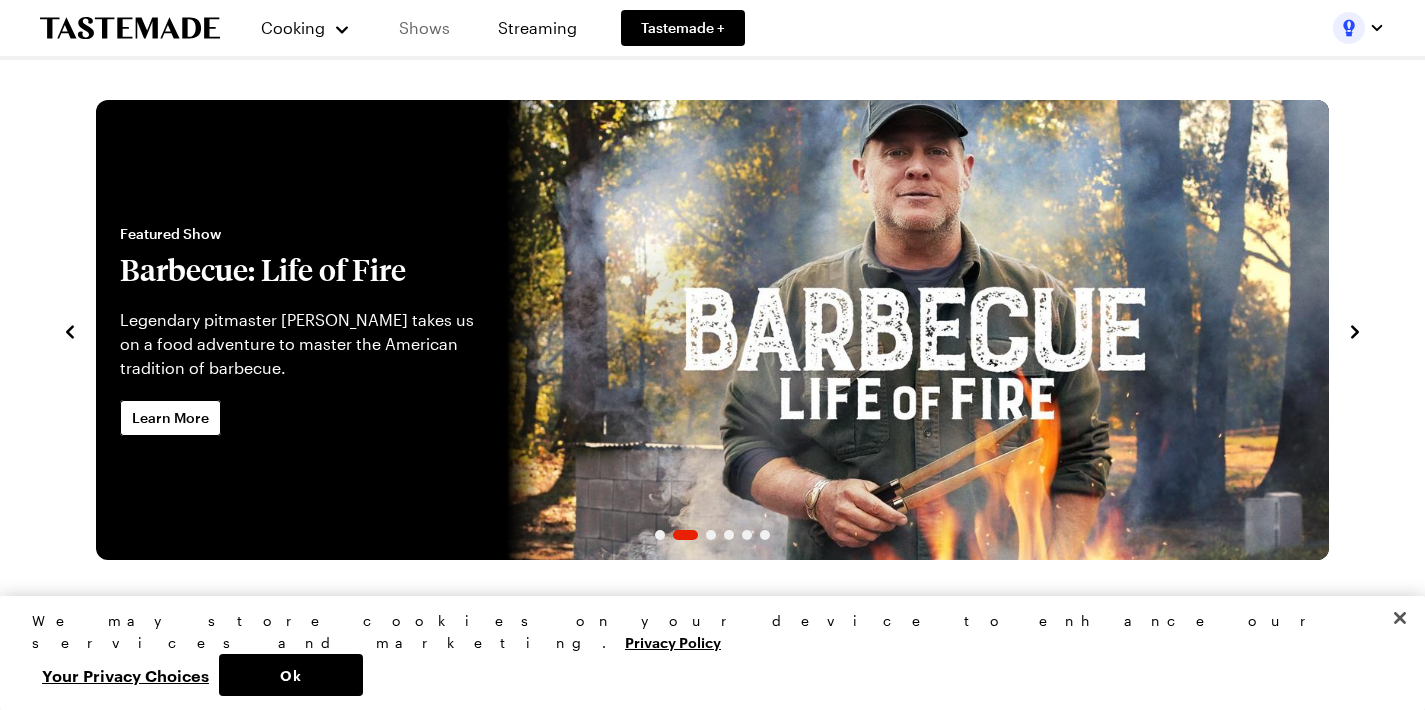 click on "Shows" at bounding box center (424, 28) 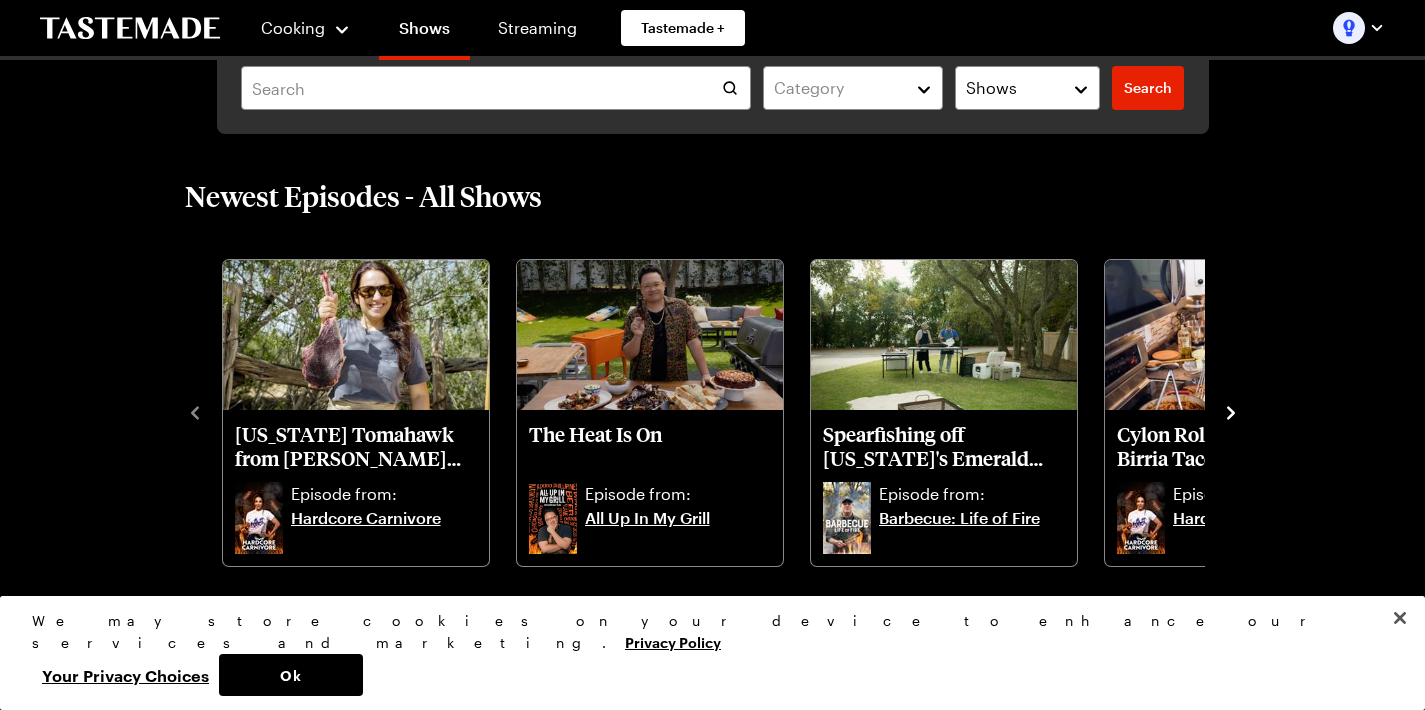 scroll, scrollTop: 429, scrollLeft: 0, axis: vertical 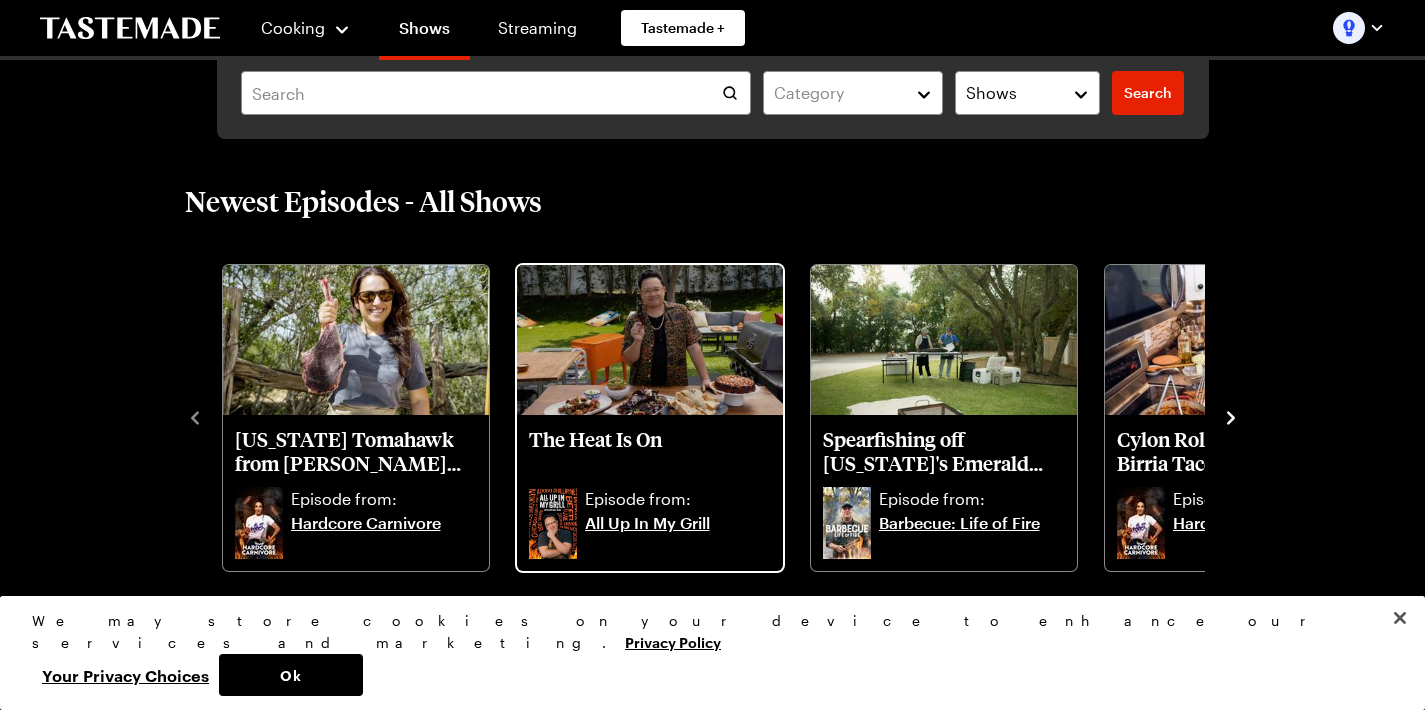 click on "All Up In My Grill" at bounding box center [678, 535] 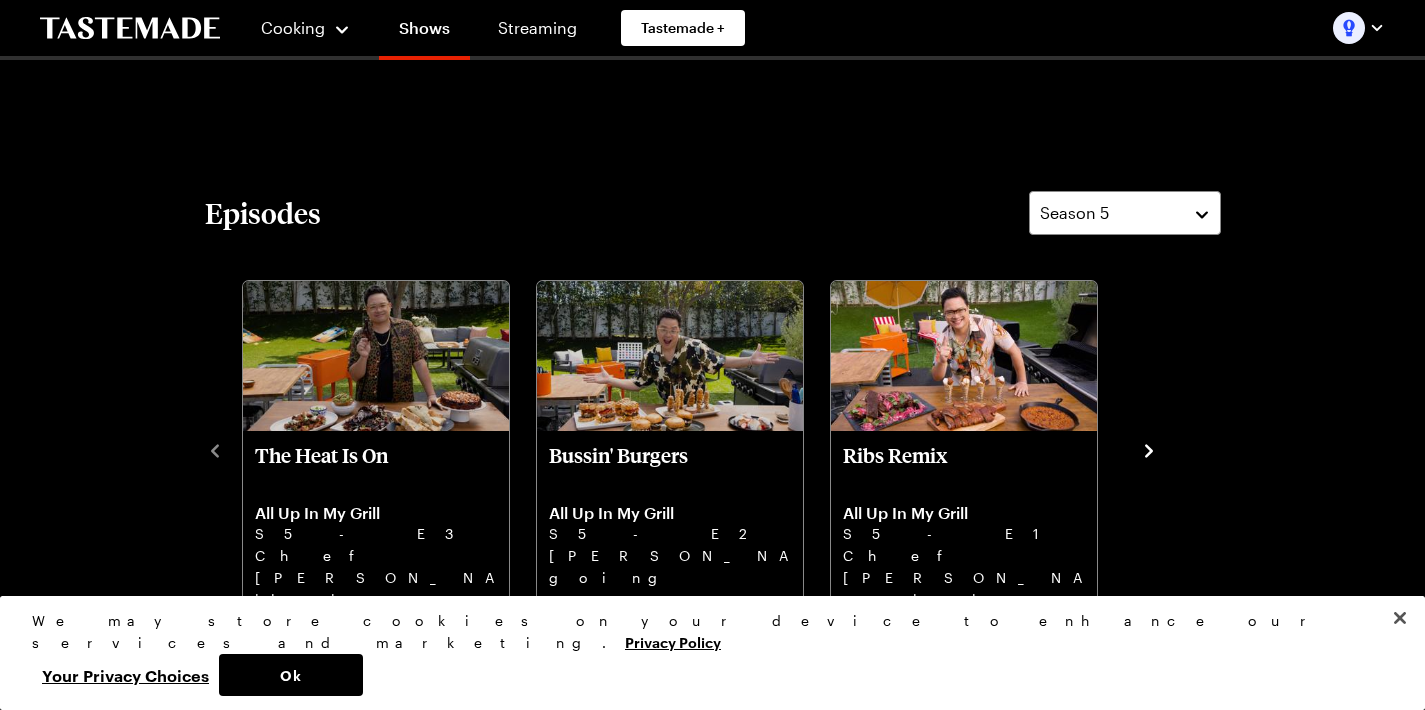 scroll, scrollTop: 0, scrollLeft: 0, axis: both 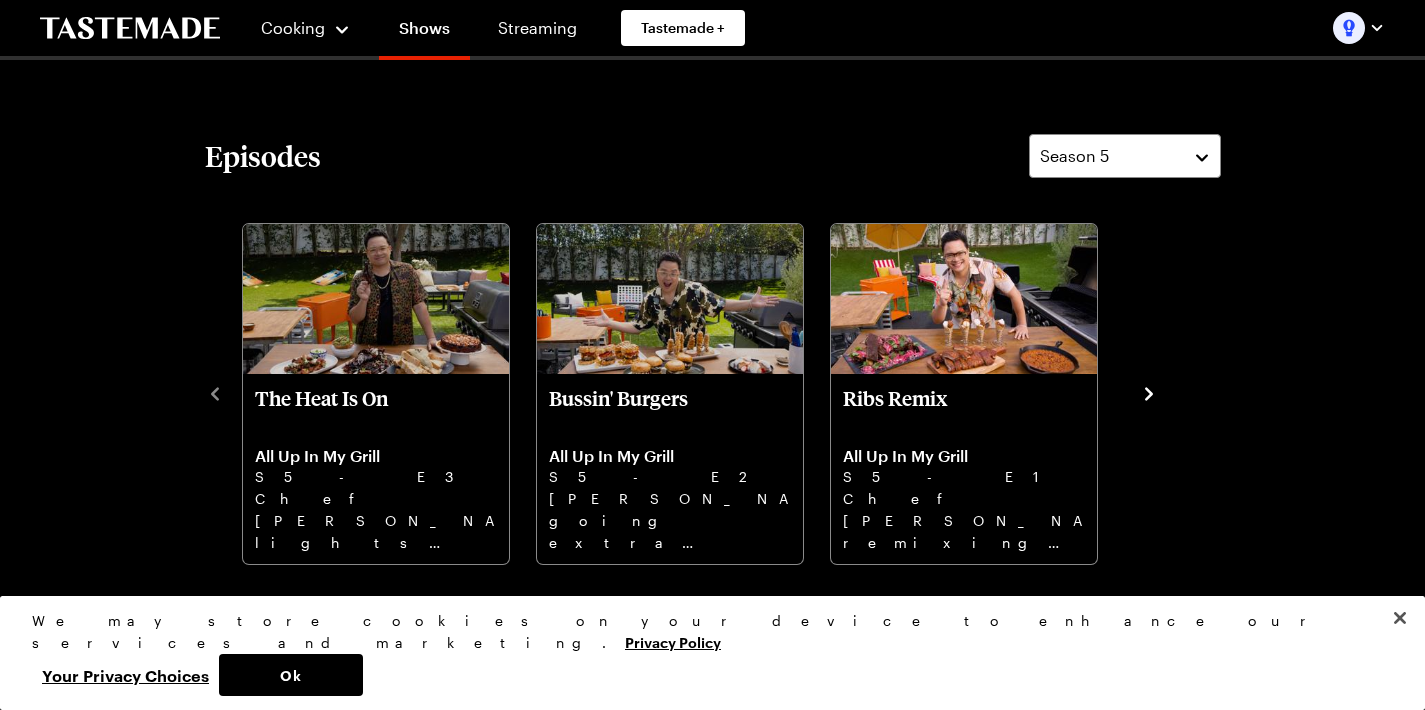 click 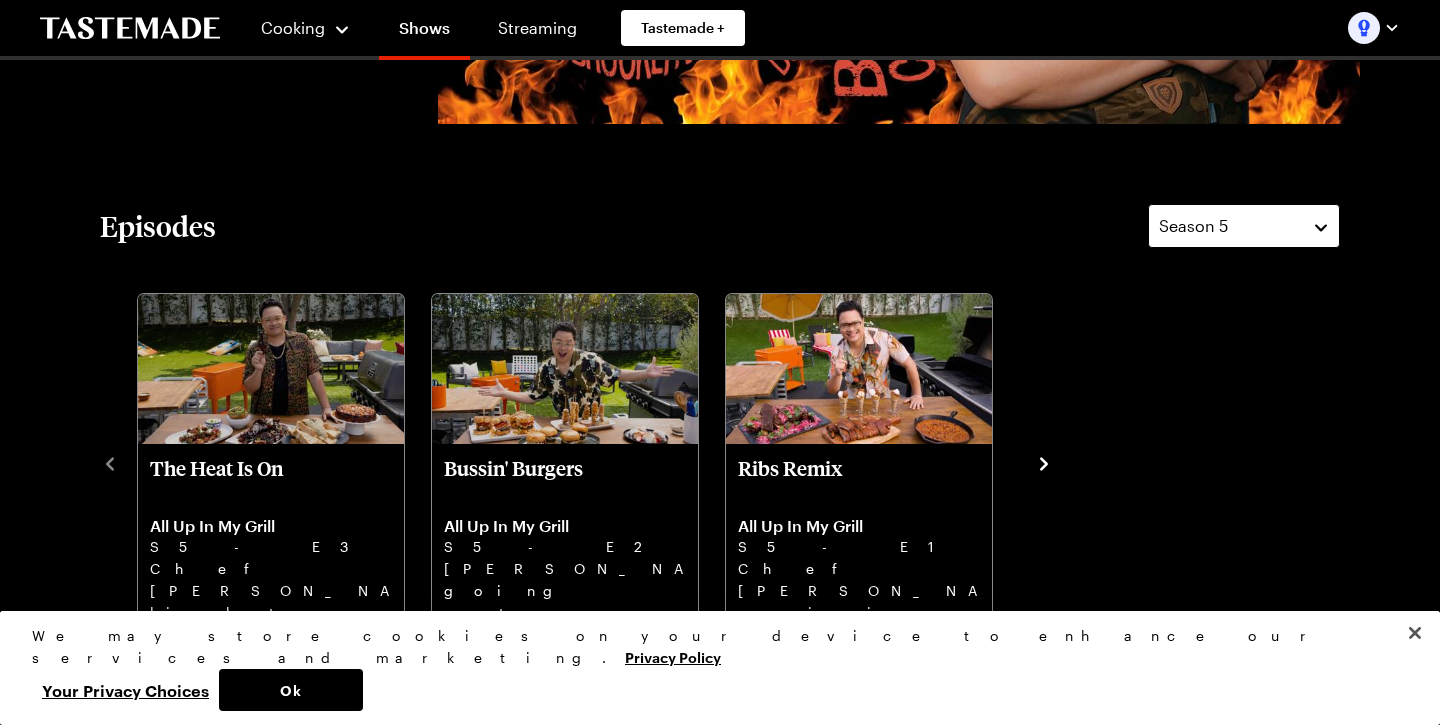 click on "All Up In My Grill Cooking 5 Seasons Top Chef alum Dale Talde is back to fire up another batch of innovative and flavorful grilling recipes, served with tips and techniques that will unlock your cookout potential and will make your backyard barbecues legendary. Watch Now Episodes Season 5 The Heat Is On All Up In My Grill S5 - E3 Chef Dale lights it up—fiery wings, chili steak, smoky toast, and spicy pineapple skillet cake. Bussin' Burgers All Up In My Grill S5 - E2 Dale’s going extra with mac & cheese burgers, truffle fries, and ice cream sandwiches. Ribs Remix All Up In My Grill S5 - E1 Chef Dale’s remixing ribs, Miami-style BBQ, spicy beans, and sweet key lime cones - time to feast! Where to Watch Watch Ad-Free on Any Device, Anytime, Anywhere in 4K Go to Tastemade+ Watch on Our Streaming Channels Go to Streaming Recipes From the Show Season 5 All Episodes Gooey Mac & Cheese Burger 1h 0m The Frenchy Burger 55 mins Wood Smoked Beef Short Ribs with Red Wine Vinegar Glaze and Pickled Onions 3h 20m 3h 0m" at bounding box center [720, 1106] 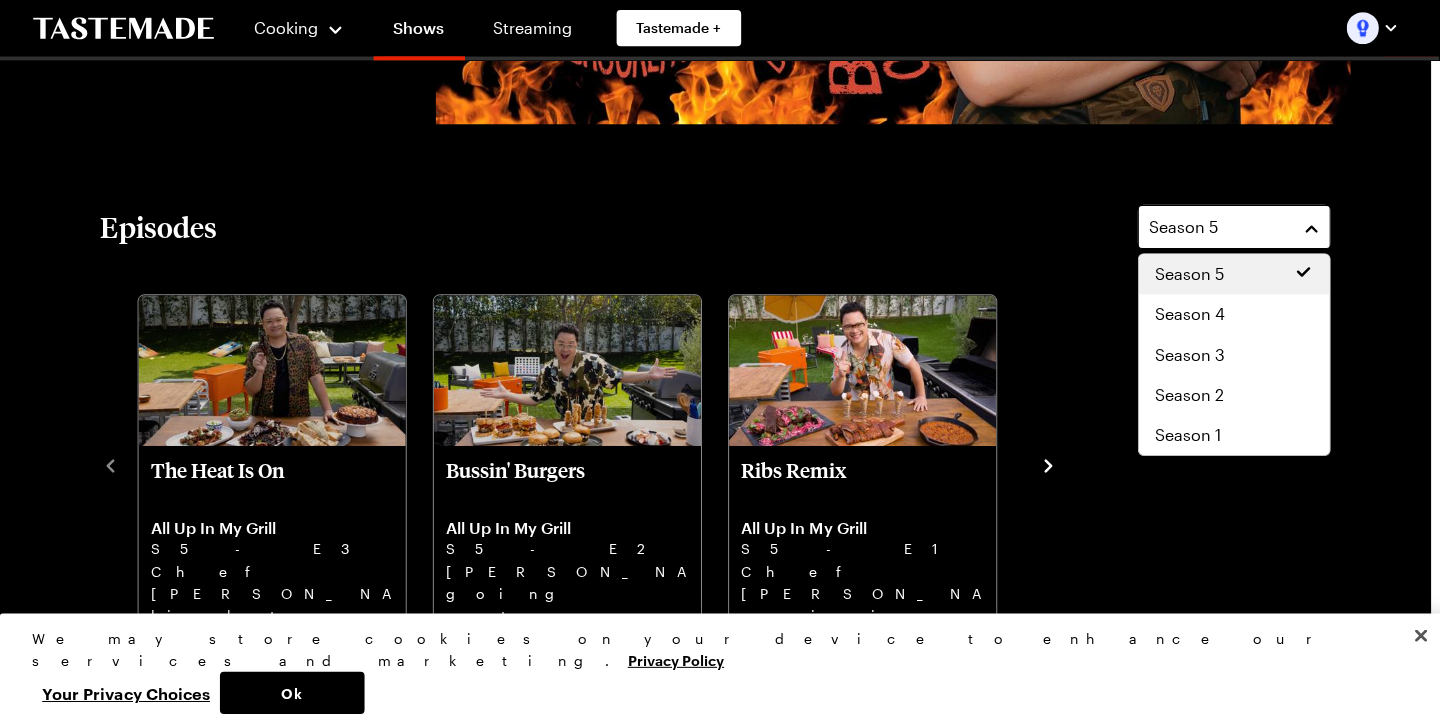 click on "All Up In My Grill Cooking 5 Seasons Top Chef alum Dale Talde is back to fire up another batch of innovative and flavorful grilling recipes, served with tips and techniques that will unlock your cookout potential and will make your backyard barbecues legendary. Watch Now Episodes Season 5 The Heat Is On All Up In My Grill S5 - E3 Chef Dale lights it up—fiery wings, chili steak, smoky toast, and spicy pineapple skillet cake. Bussin' Burgers All Up In My Grill S5 - E2 Dale’s going extra with mac & cheese burgers, truffle fries, and ice cream sandwiches. Ribs Remix All Up In My Grill S5 - E1 Chef Dale’s remixing ribs, Miami-style BBQ, spicy beans, and sweet key lime cones - time to feast! Where to Watch Watch Ad-Free on Any Device, Anytime, Anywhere in 4K Go to Tastemade+ Watch on Our Streaming Channels Go to Streaming Recipes From the Show Season 5 All Episodes Gooey Mac & Cheese Burger 1h 0m The Frenchy Burger 55 mins Wood Smoked Beef Short Ribs with Red Wine Vinegar Glaze and Pickled Onions 3h 20m 3h 0m" at bounding box center (712, 1106) 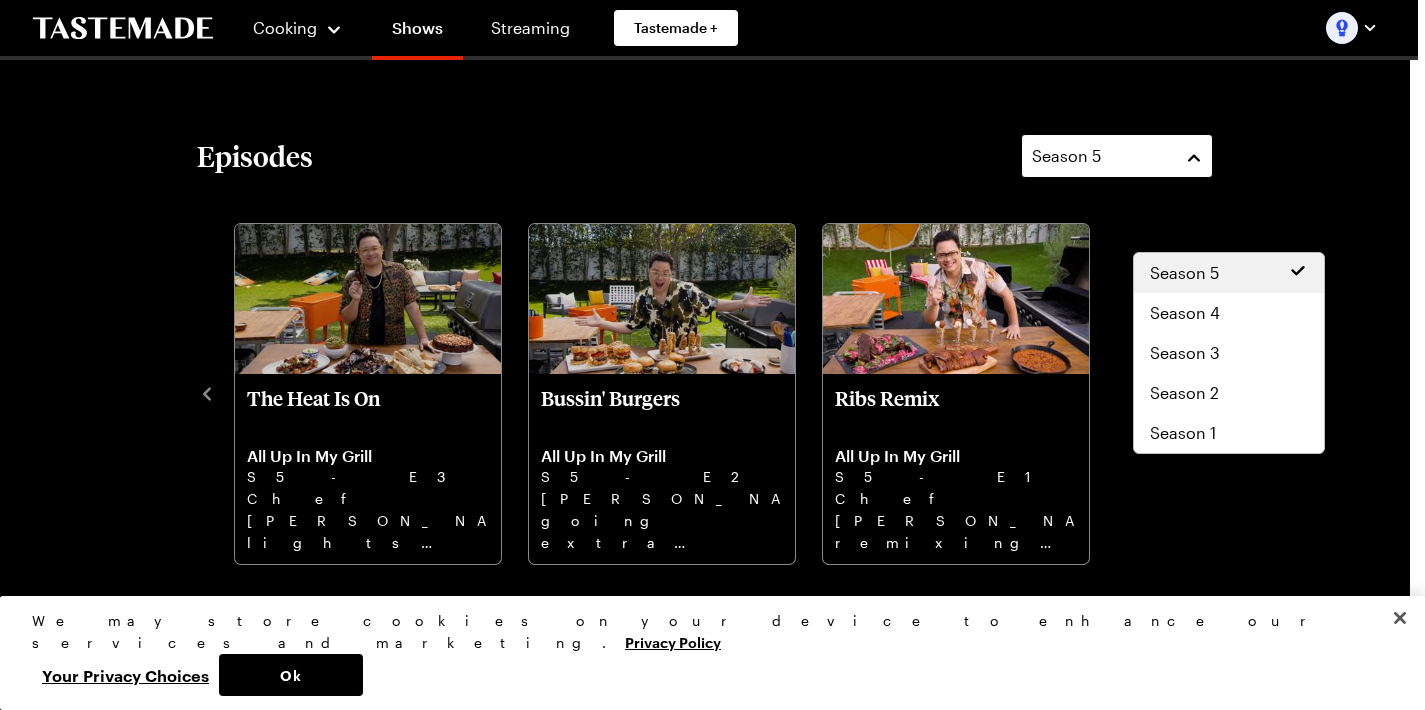 click on "All Up In My Grill Cooking 5 Seasons Top Chef alum Dale Talde is back to fire up another batch of innovative and flavorful grilling recipes, served with tips and techniques that will unlock your cookout potential and will make your backyard barbecues legendary. Watch Now Episodes Season 5 The Heat Is On All Up In My Grill S5 - E3 Chef Dale lights it up—fiery wings, chili steak, smoky toast, and spicy pineapple skillet cake. Bussin' Burgers All Up In My Grill S5 - E2 Dale’s going extra with mac & cheese burgers, truffle fries, and ice cream sandwiches. Ribs Remix All Up In My Grill S5 - E1 Chef Dale’s remixing ribs, Miami-style BBQ, spicy beans, and sweet key lime cones - time to feast! Where to Watch Watch Ad-Free on Any Device, Anytime, Anywhere in 4K Go to Tastemade+ Watch on Our Streaming Channels Go to Streaming Recipes From the Show Season 5 All Episodes Gooey Mac & Cheese Burger 1h 0m The Frenchy Burger 55 mins Wood Smoked Beef Short Ribs with Red Wine Vinegar Glaze and Pickled Onions 3h 20m 3h 0m" at bounding box center [705, 1071] 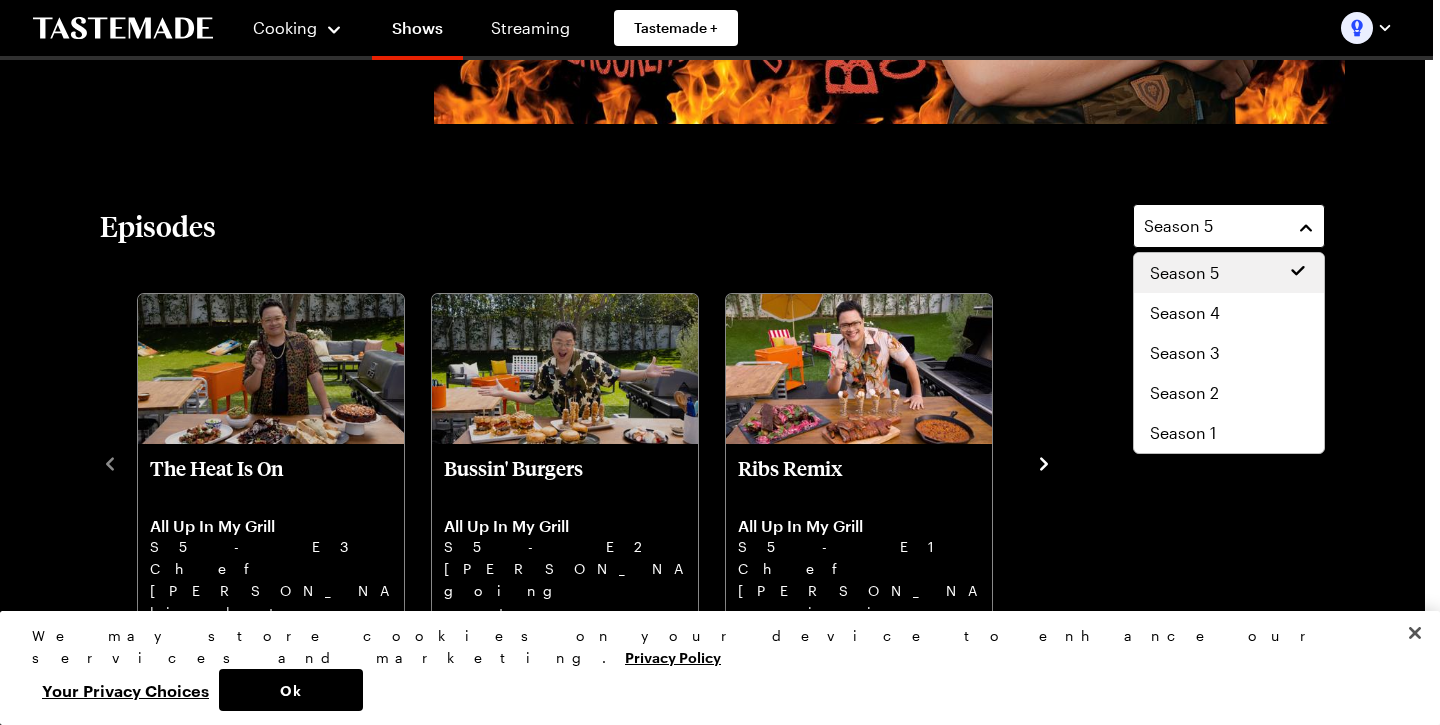 click on "All Up In My Grill Cooking 5 Seasons Top Chef alum Dale Talde is back to fire up another batch of innovative and flavorful grilling recipes, served with tips and techniques that will unlock your cookout potential and will make your backyard barbecues legendary. Watch Now Episodes Season 5 The Heat Is On All Up In My Grill S5 - E3 Chef Dale lights it up—fiery wings, chili steak, smoky toast, and spicy pineapple skillet cake. Bussin' Burgers All Up In My Grill S5 - E2 Dale’s going extra with mac & cheese burgers, truffle fries, and ice cream sandwiches. Ribs Remix All Up In My Grill S5 - E1 Chef Dale’s remixing ribs, Miami-style BBQ, spicy beans, and sweet key lime cones - time to feast! Where to Watch Watch Ad-Free on Any Device, Anytime, Anywhere in 4K Go to Tastemade+ Watch on Our Streaming Channels Go to Streaming Recipes From the Show Season 5 All Episodes Gooey Mac & Cheese Burger 1h 0m The Frenchy Burger 55 mins Wood Smoked Beef Short Ribs with Red Wine Vinegar Glaze and Pickled Onions 3h 20m 3h 0m" at bounding box center [712, 1106] 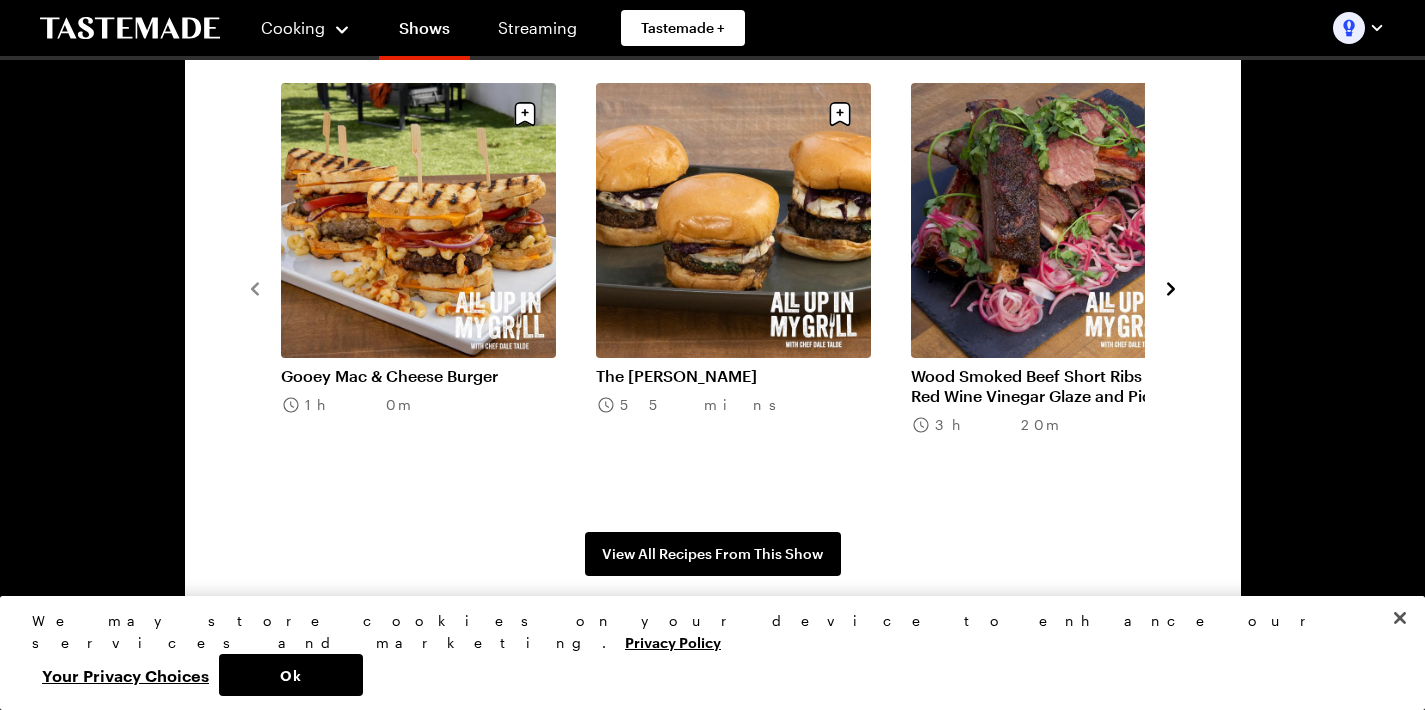 scroll, scrollTop: 1536, scrollLeft: 0, axis: vertical 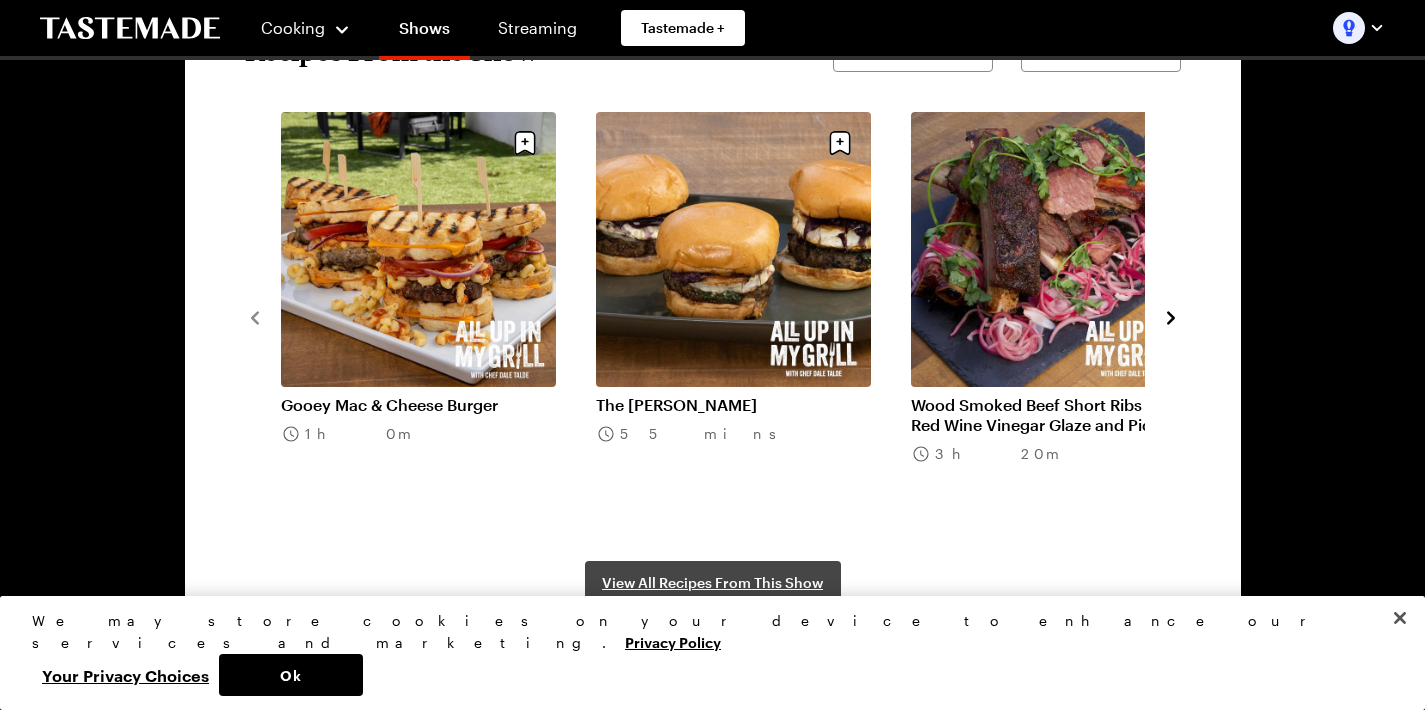 click on "View All Recipes From This Show" at bounding box center [712, 583] 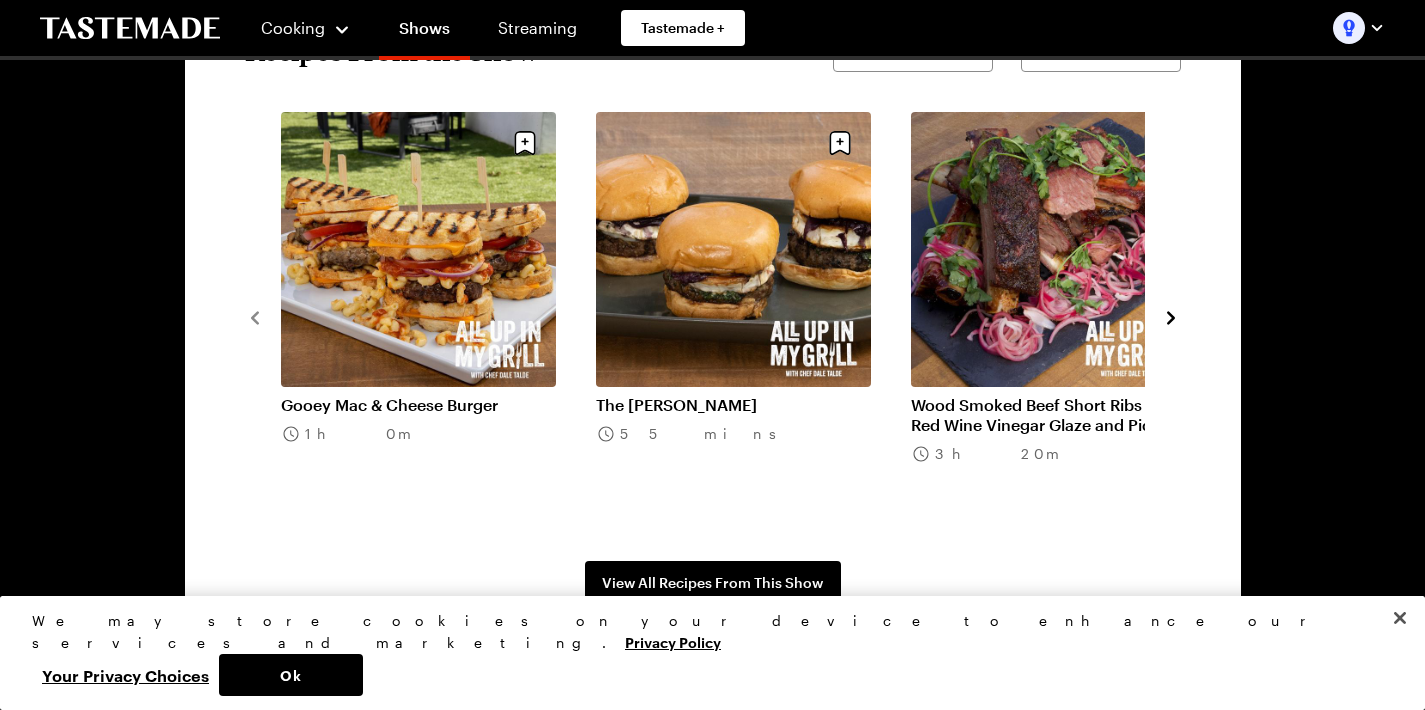 click 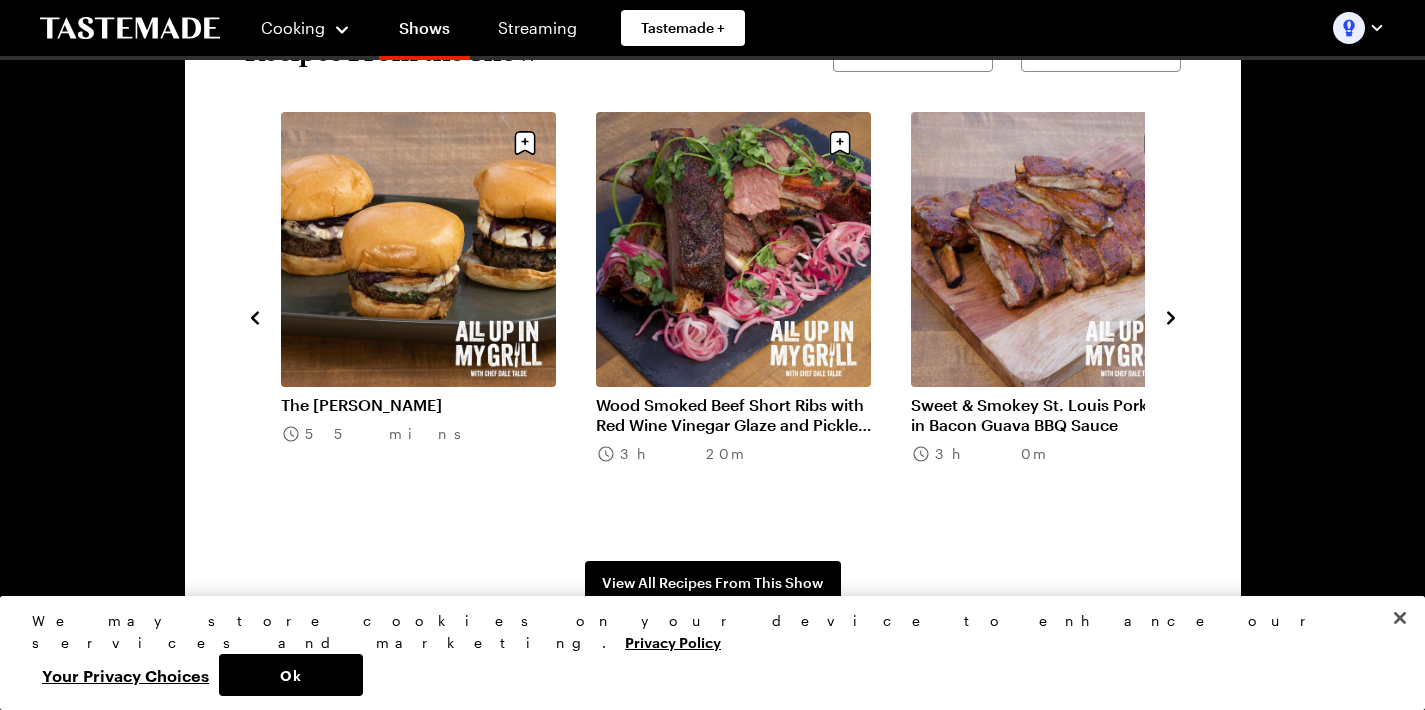 click 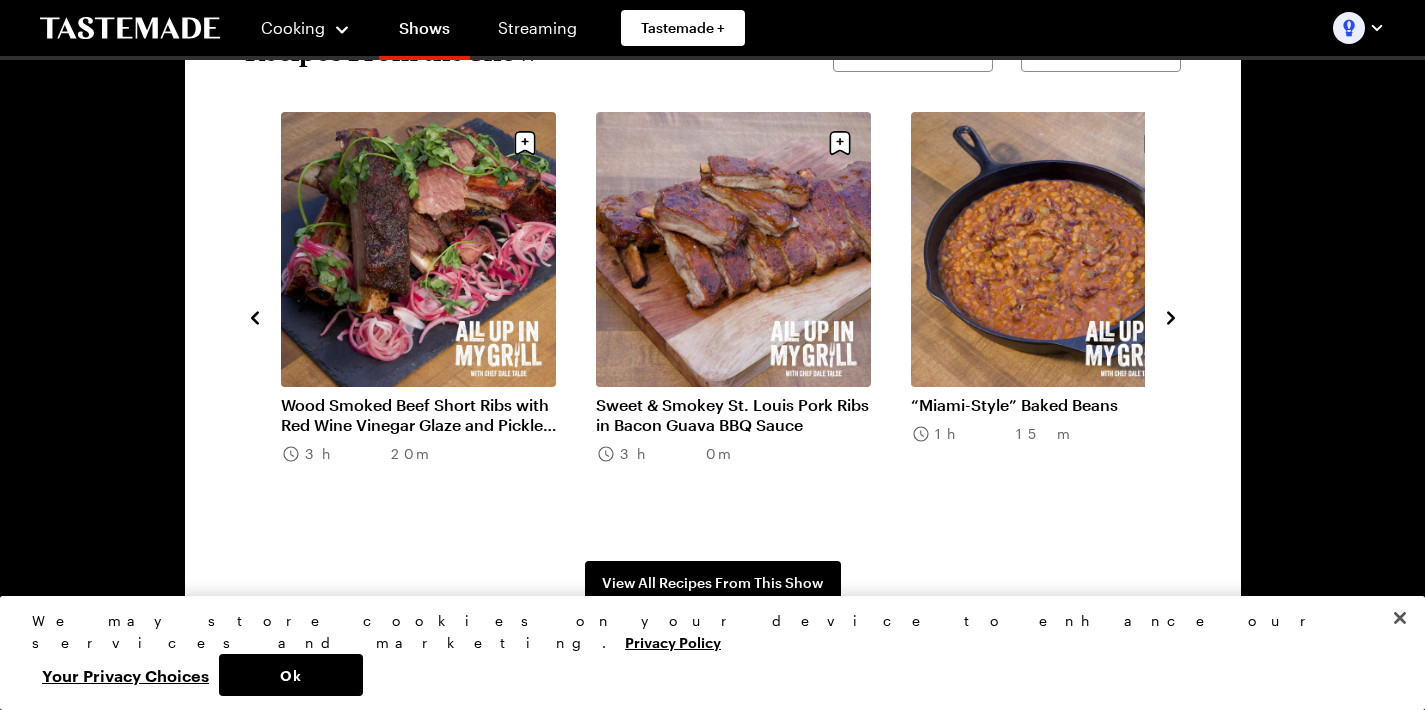click 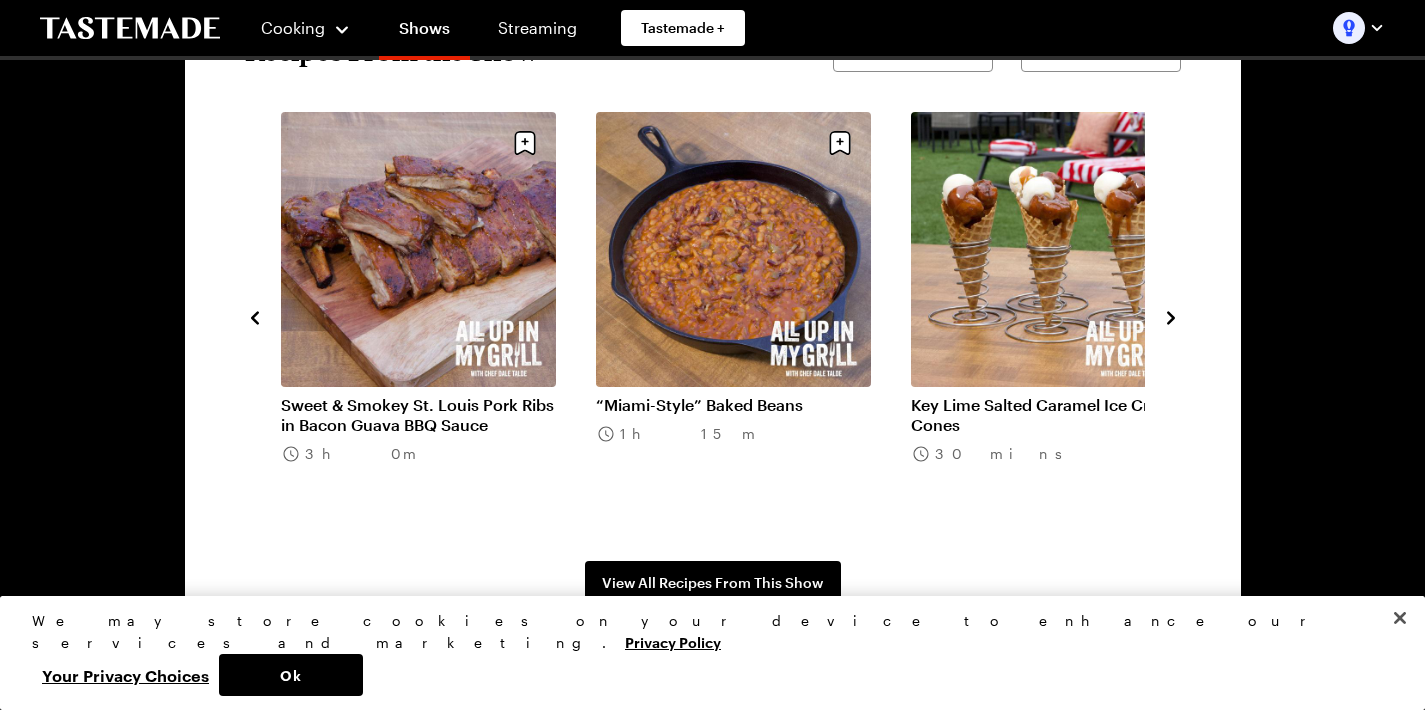 click 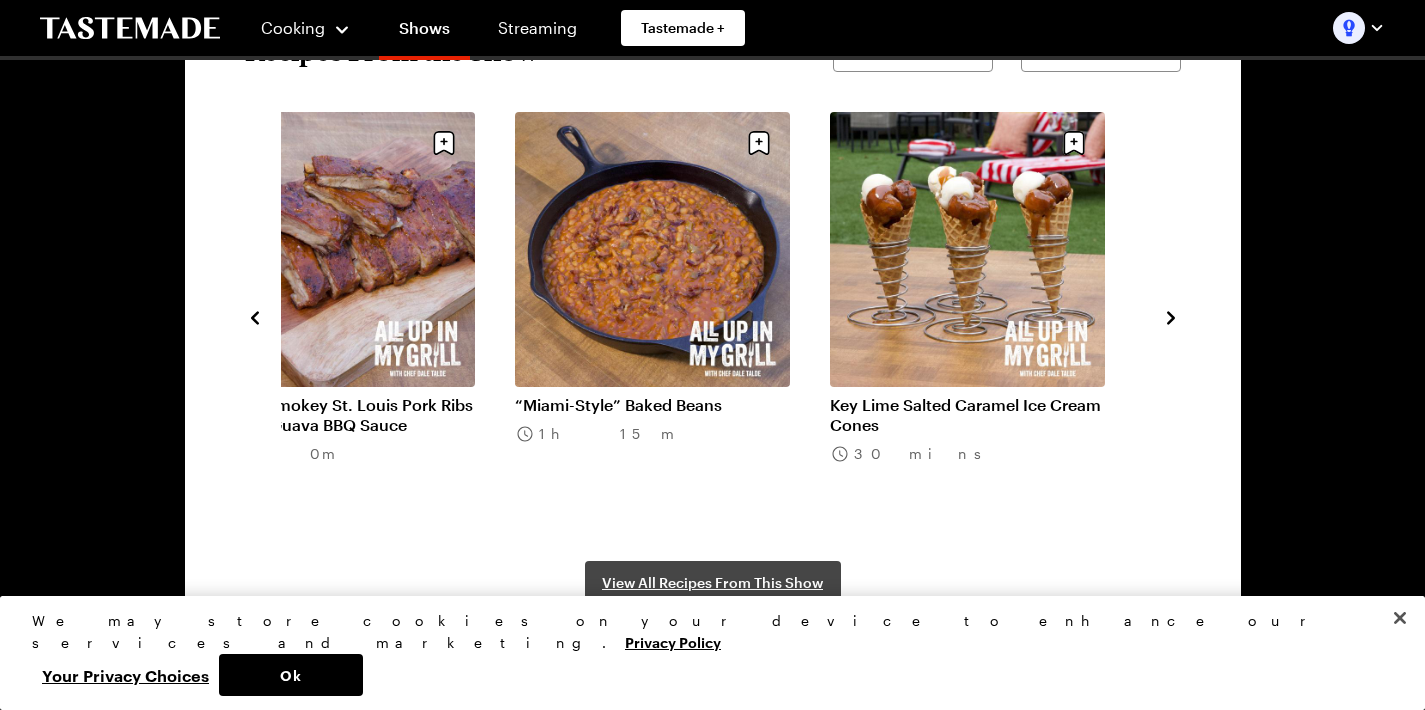 click on "View All Recipes From This Show" at bounding box center [712, 583] 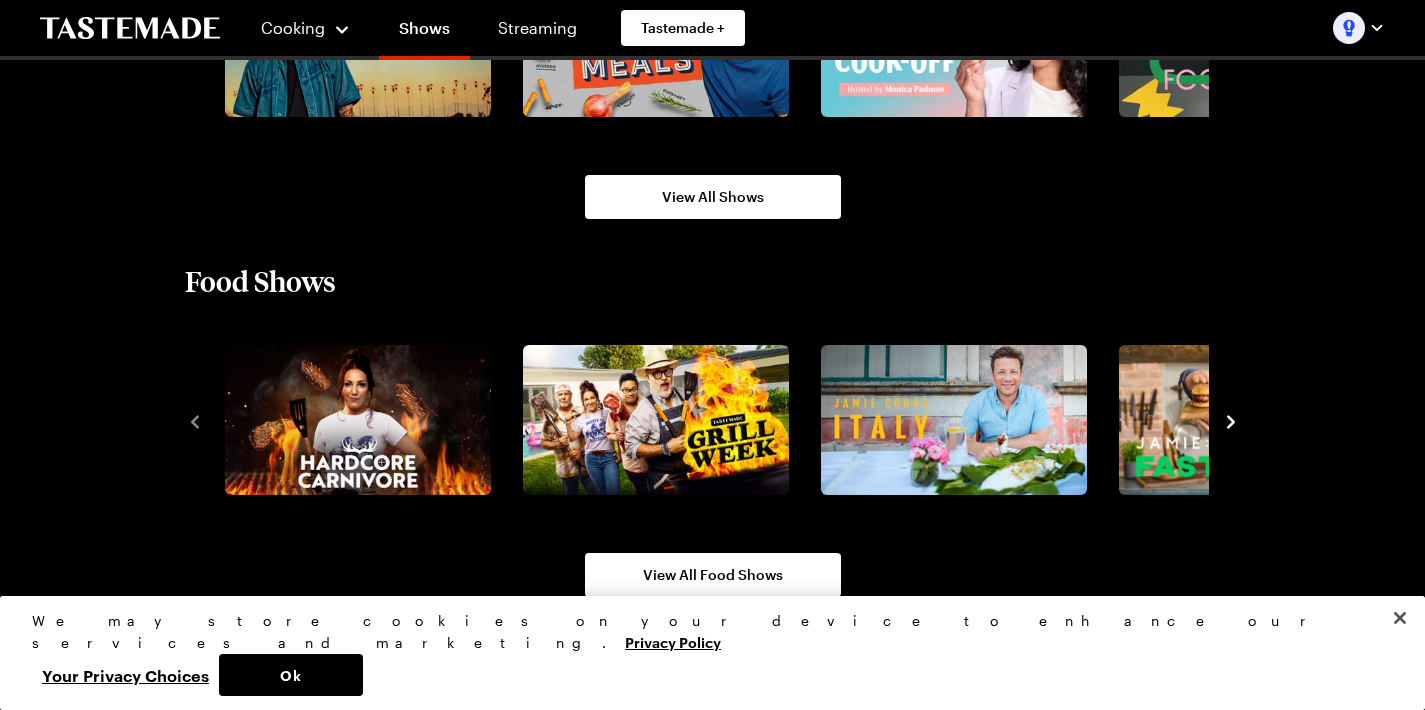 scroll, scrollTop: 429, scrollLeft: 0, axis: vertical 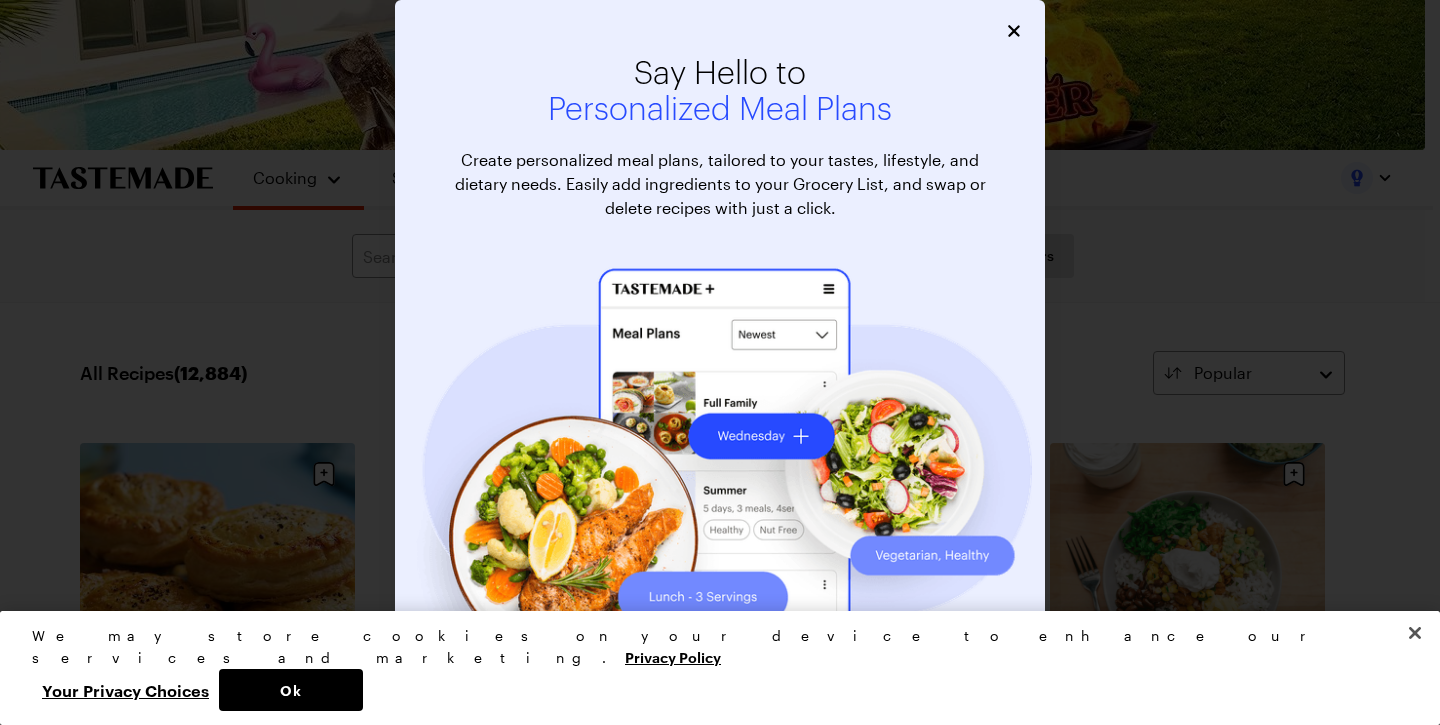 click 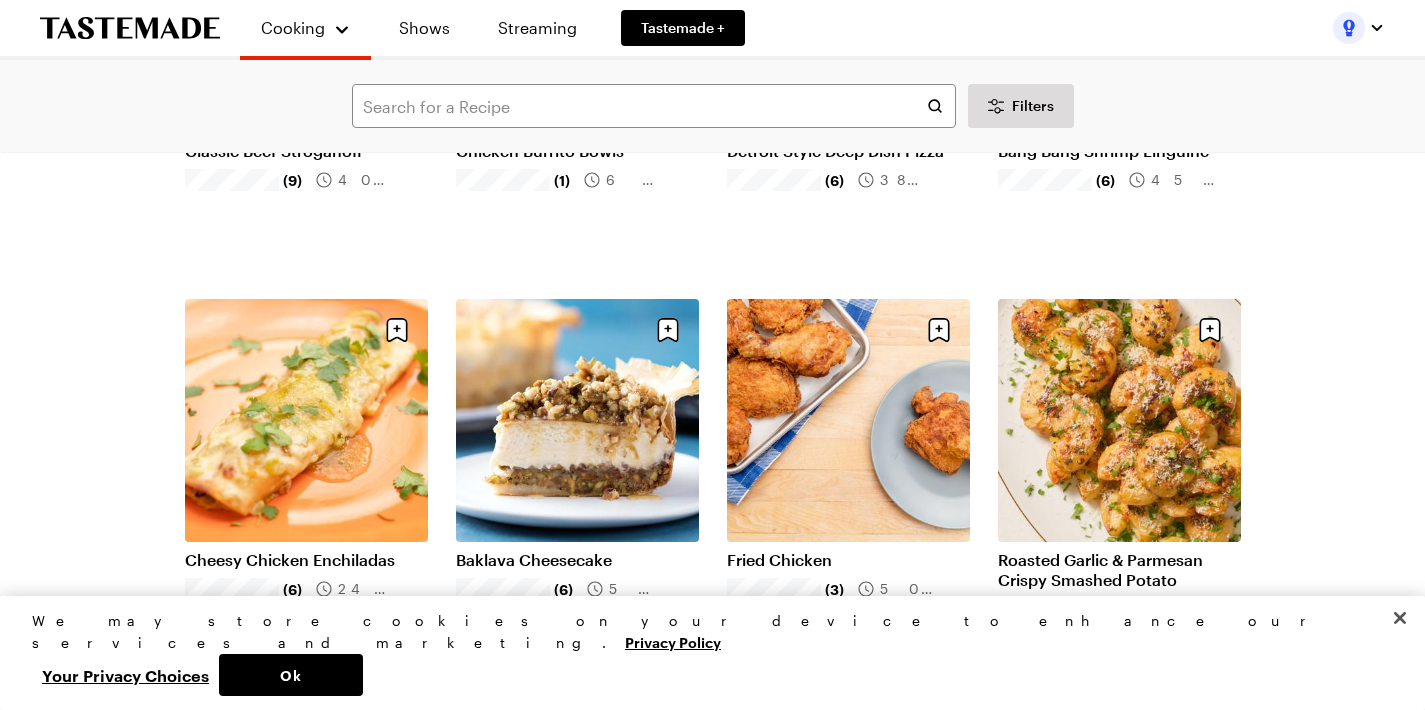 scroll, scrollTop: 1409, scrollLeft: 0, axis: vertical 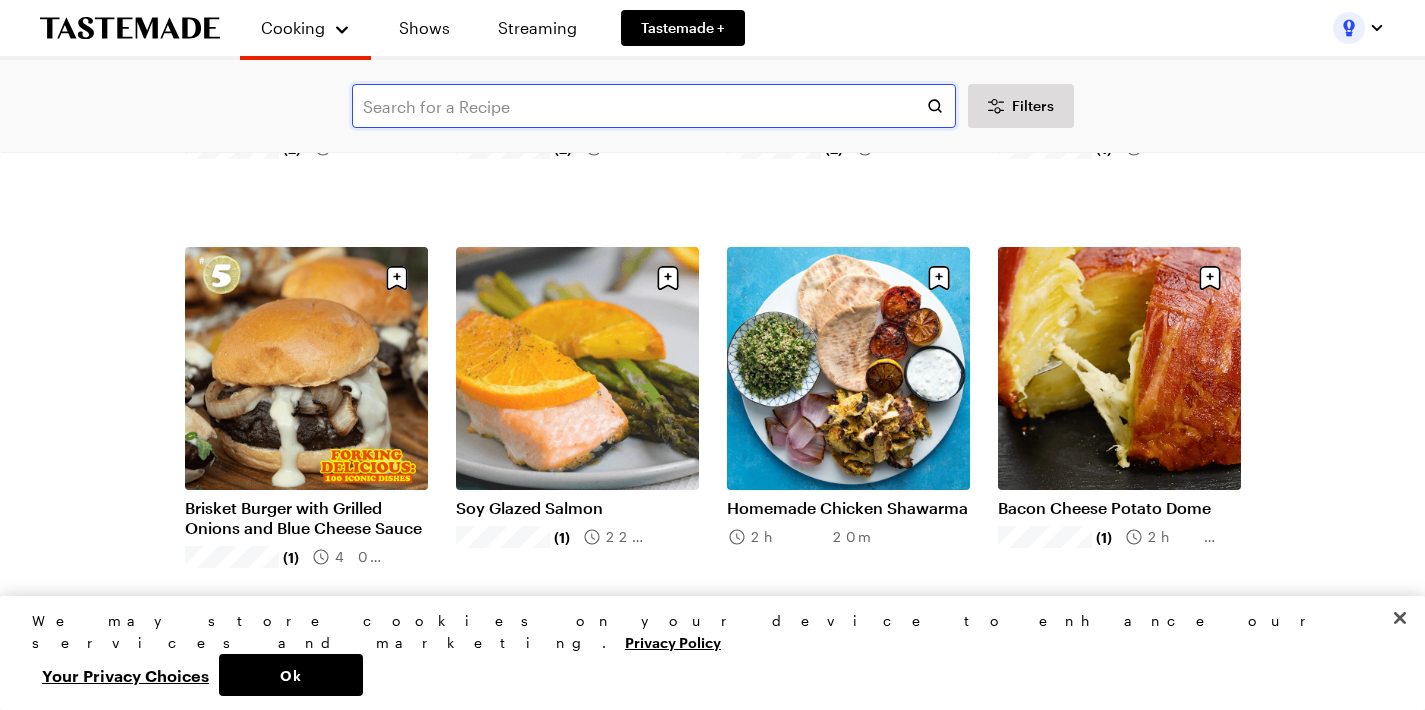 click at bounding box center (654, 106) 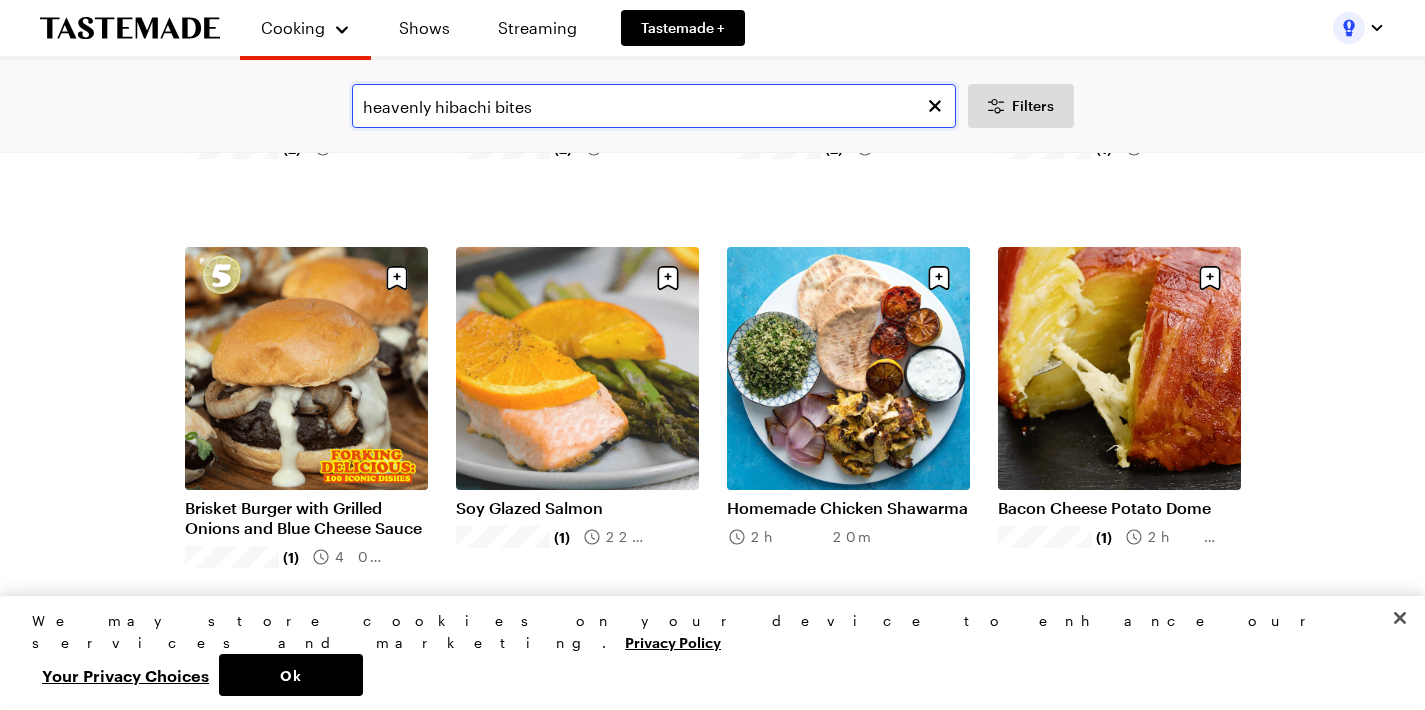 type on "heavenly hibachi bites" 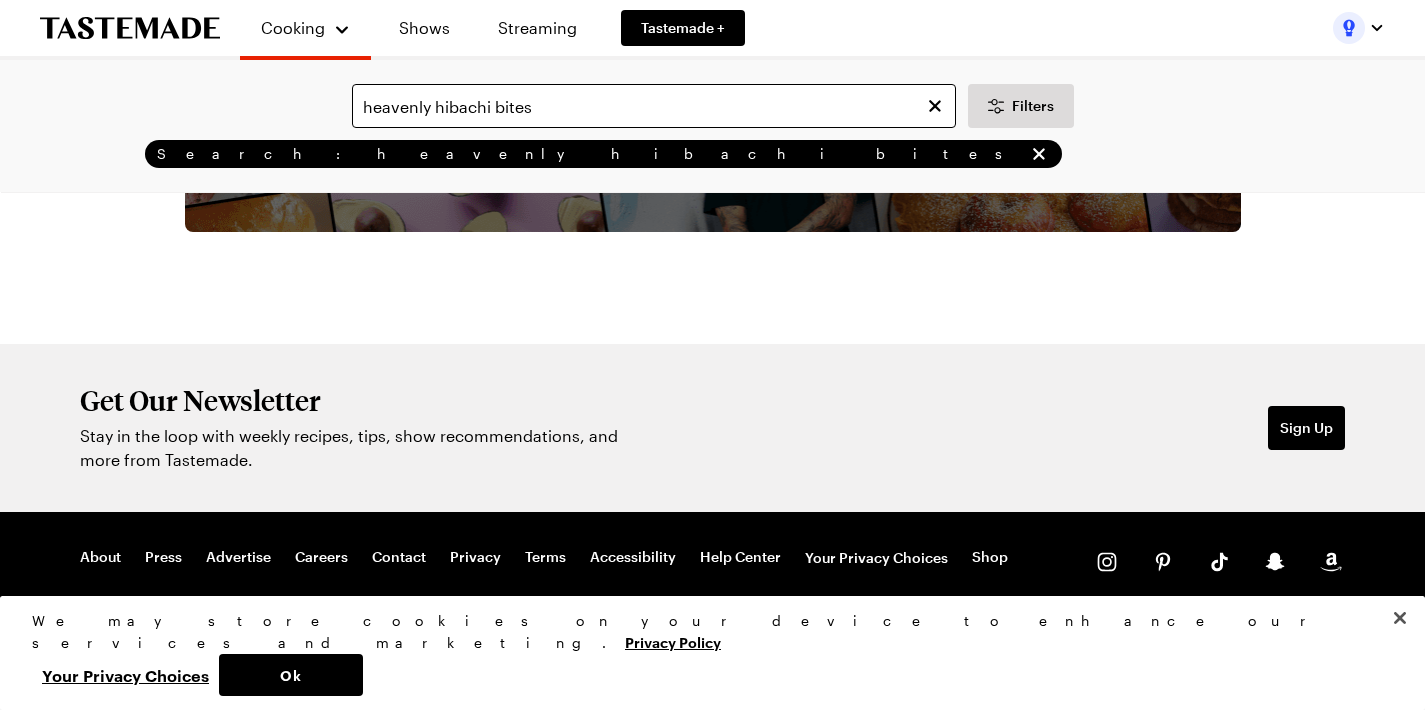 scroll, scrollTop: 819, scrollLeft: 0, axis: vertical 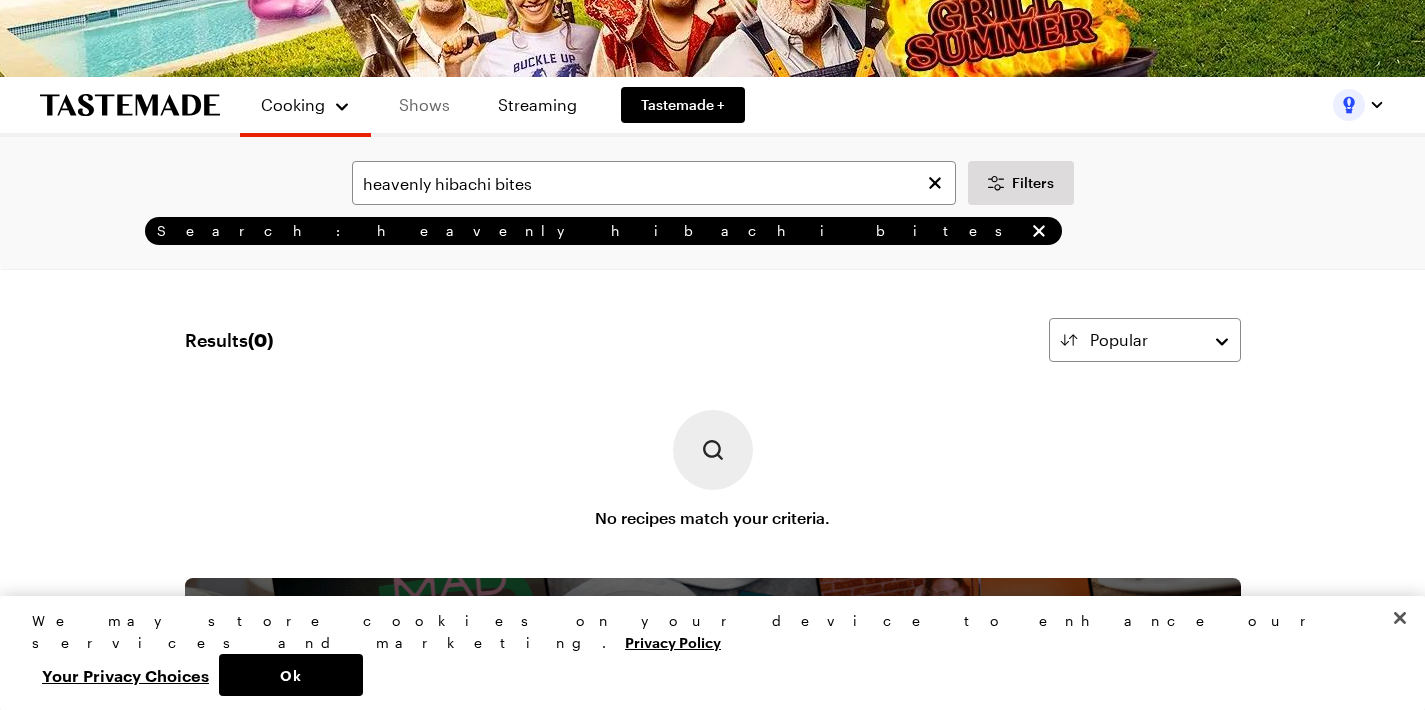 click on "Shows" at bounding box center (424, 105) 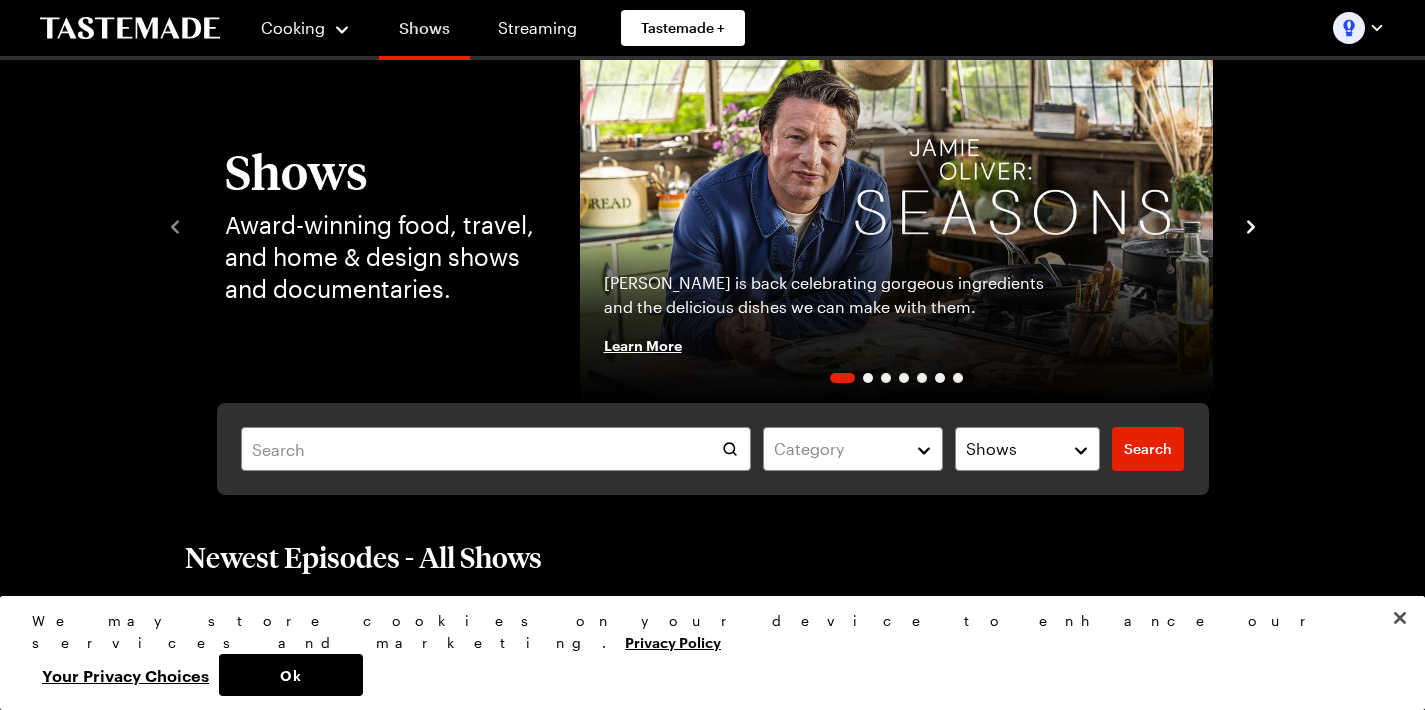 scroll, scrollTop: 0, scrollLeft: 0, axis: both 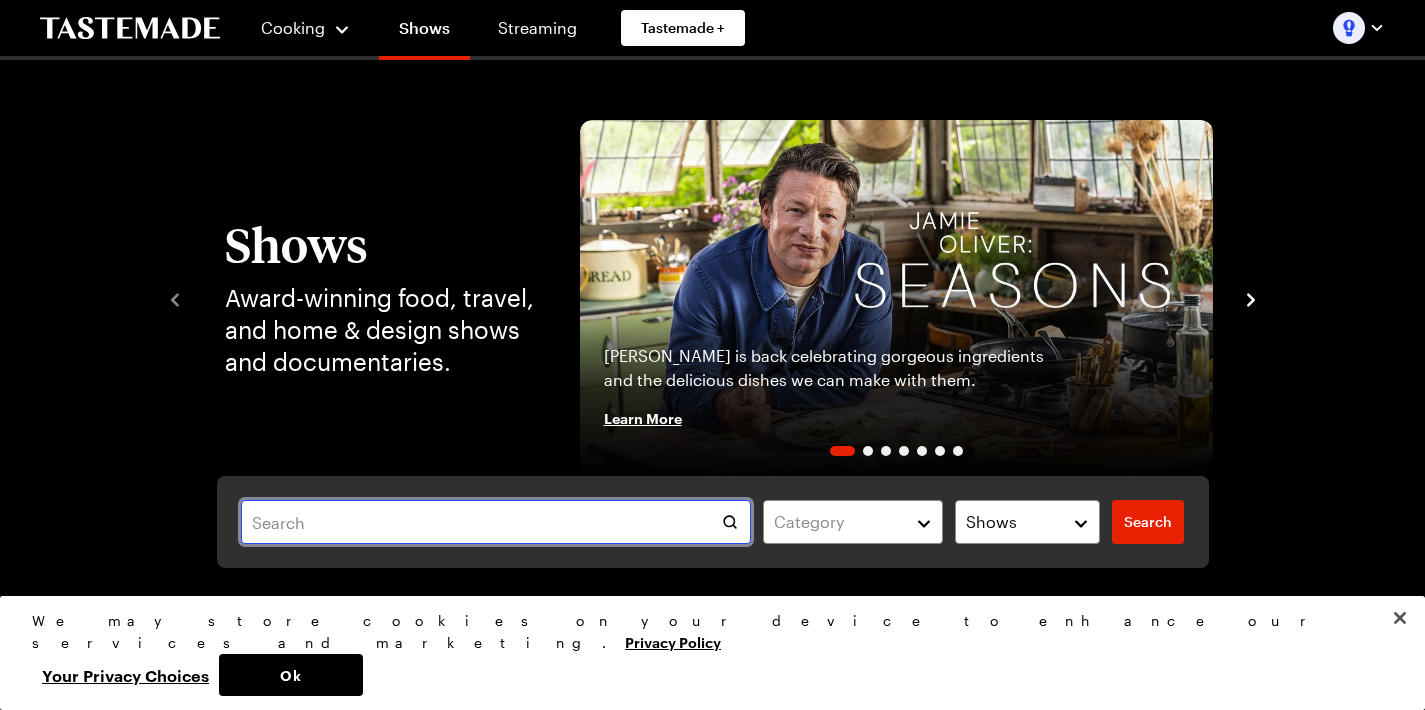 click at bounding box center [496, 522] 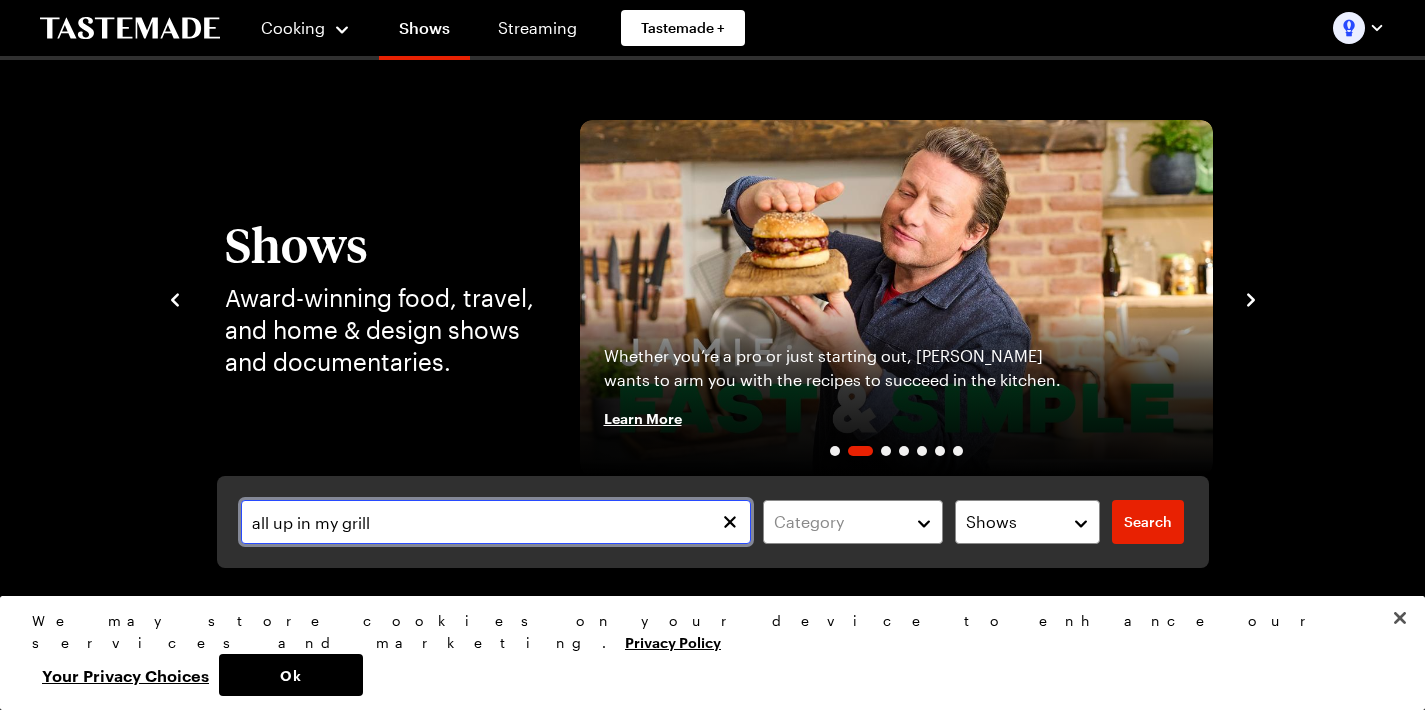 type on "all up in my grill" 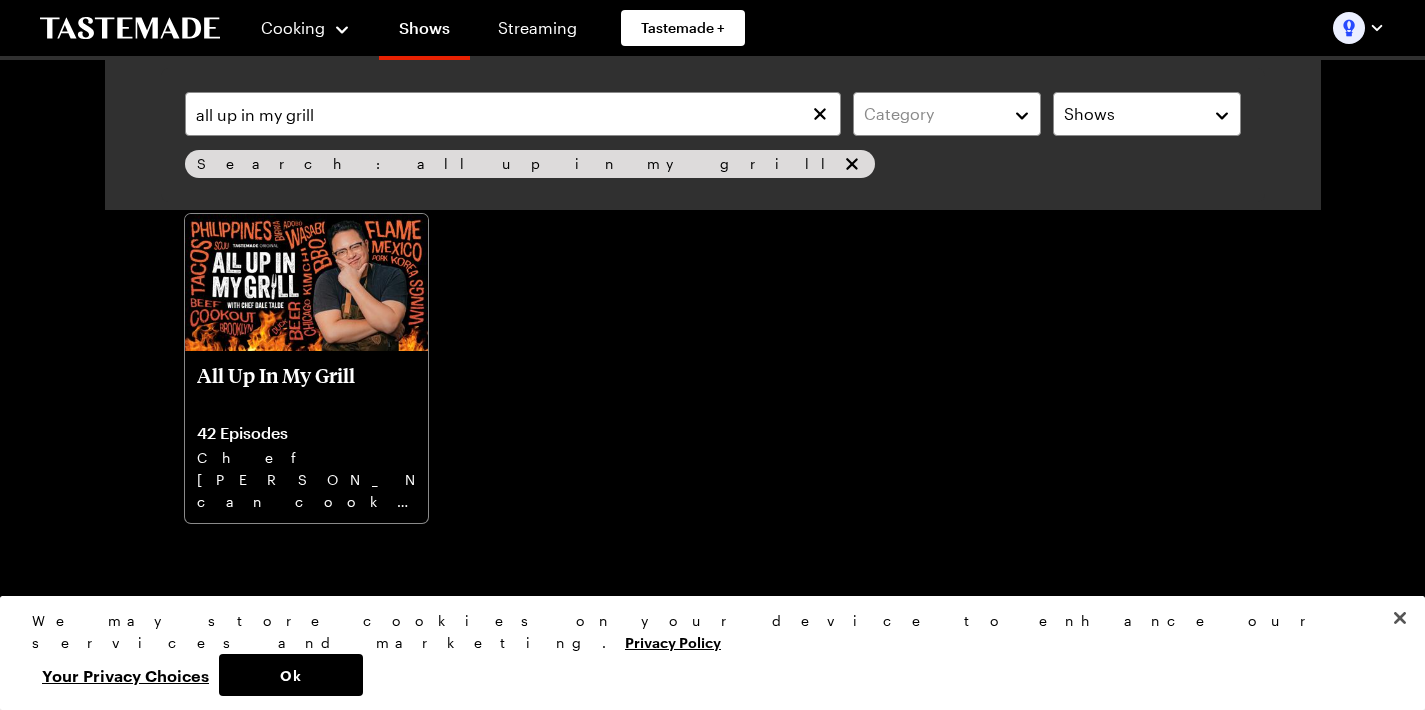 scroll, scrollTop: 174, scrollLeft: 0, axis: vertical 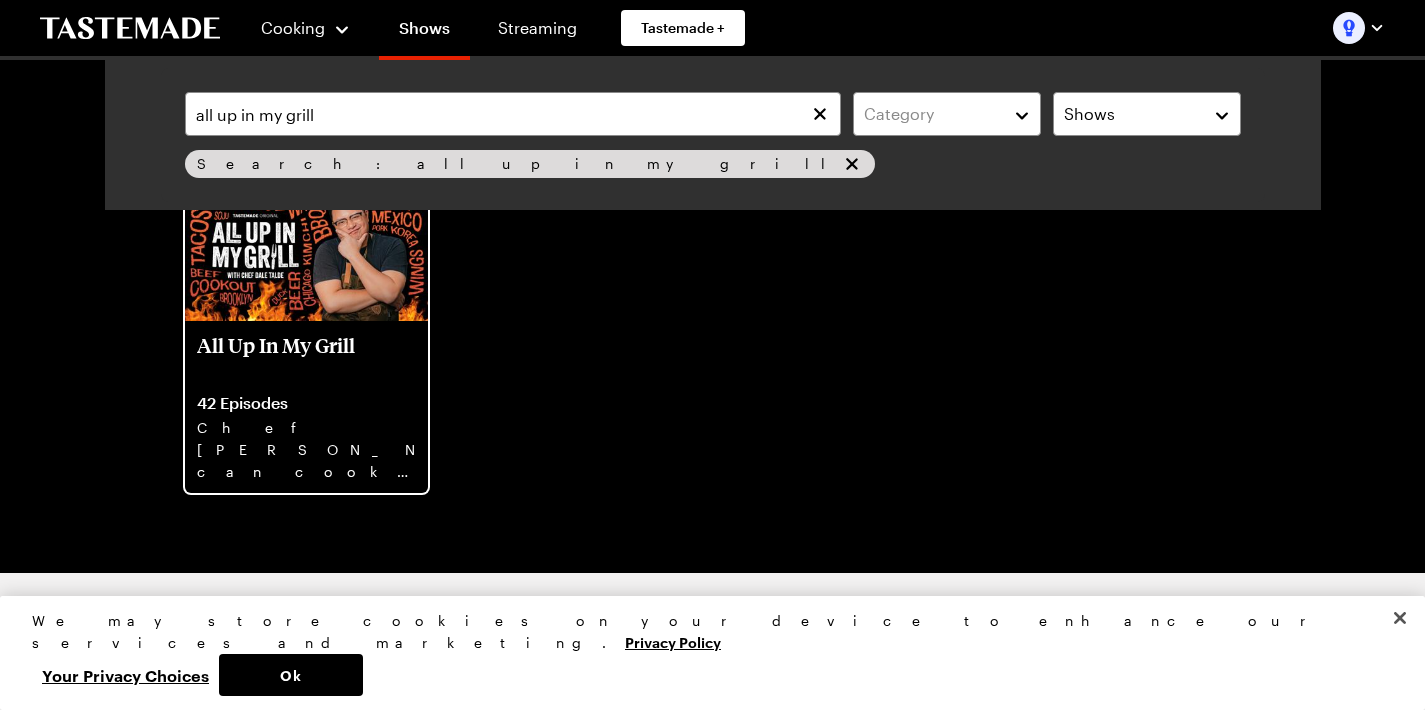 click on "All Up In My Grill" at bounding box center (306, 357) 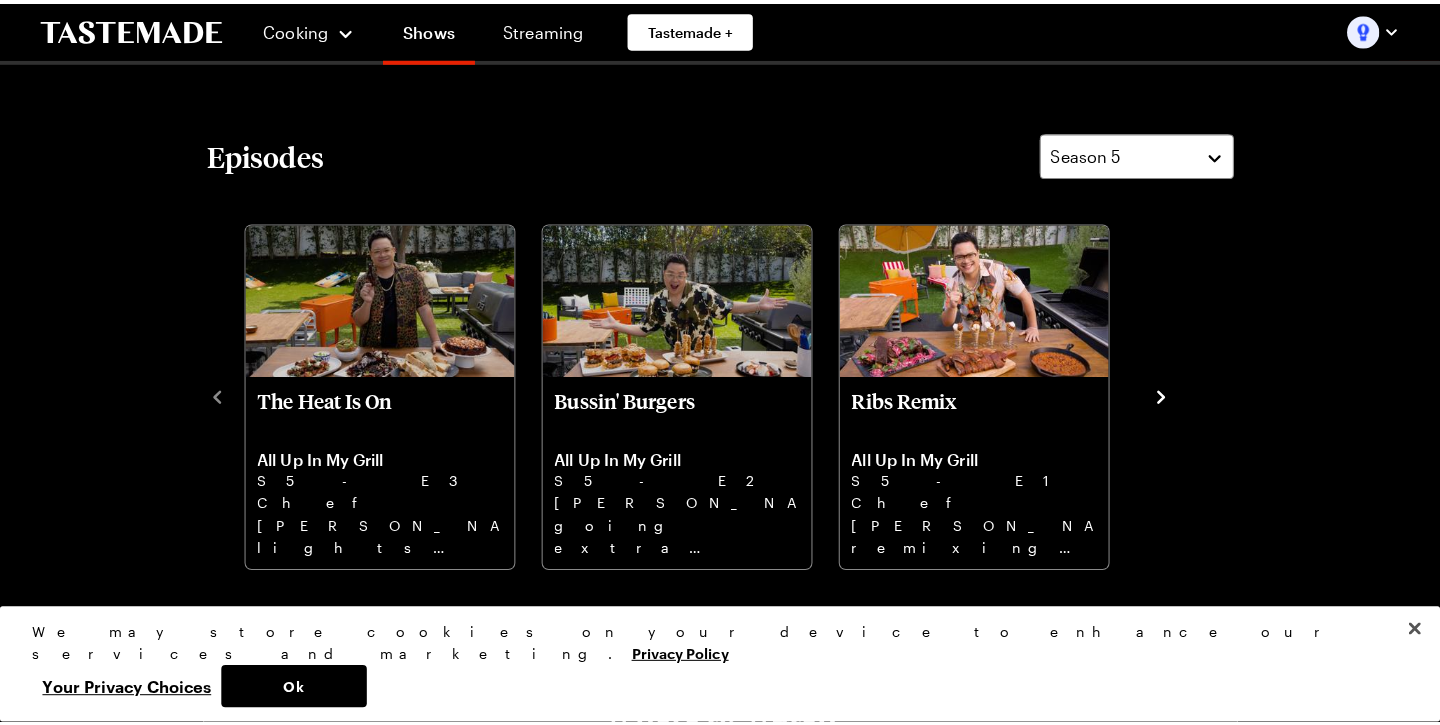 scroll, scrollTop: 506, scrollLeft: 0, axis: vertical 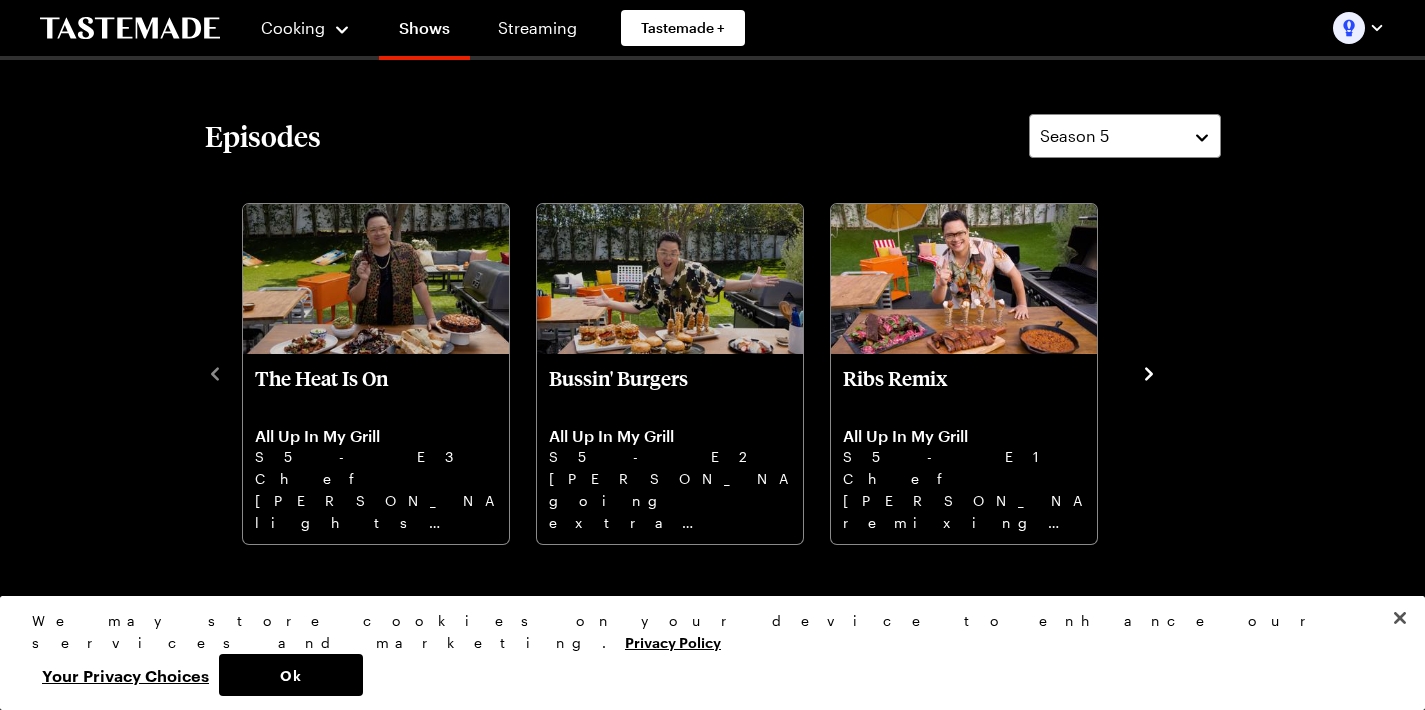 click 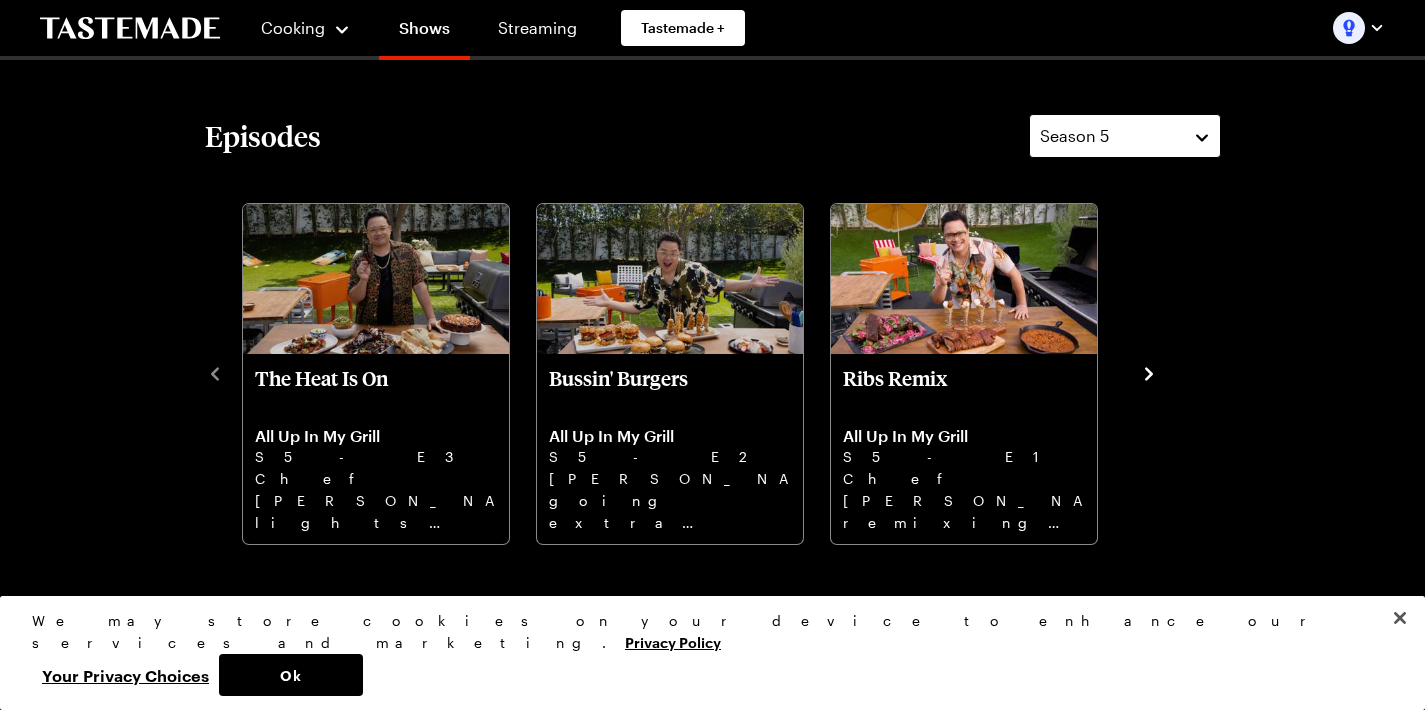 click on "All Up In My Grill Cooking 5 Seasons Top Chef alum Dale Talde is back to fire up another batch of innovative and flavorful grilling recipes, served with tips and techniques that will unlock your cookout potential and will make your backyard barbecues legendary. Watch Now Episodes Season 5 The Heat Is On All Up In My Grill S5 - E3 Chef Dale lights it up—fiery wings, chili steak, smoky toast, and spicy pineapple skillet cake. Bussin' Burgers All Up In My Grill S5 - E2 Dale’s going extra with mac & cheese burgers, truffle fries, and ice cream sandwiches. Ribs Remix All Up In My Grill S5 - E1 Chef Dale’s remixing ribs, Miami-style BBQ, spicy beans, and sweet key lime cones - time to feast! Where to Watch Watch Ad-Free on Any Device, Anytime, Anywhere in 4K Go to Tastemade+ Watch on Our Streaming Channels Go to Streaming Recipes From the Show Season 5 All Episodes Gooey Mac & Cheese Burger 1h 0m The Frenchy Burger 55 mins Wood Smoked Beef Short Ribs with Red Wine Vinegar Glaze and Pickled Onions 3h 20m 3h 0m" at bounding box center [713, 1051] 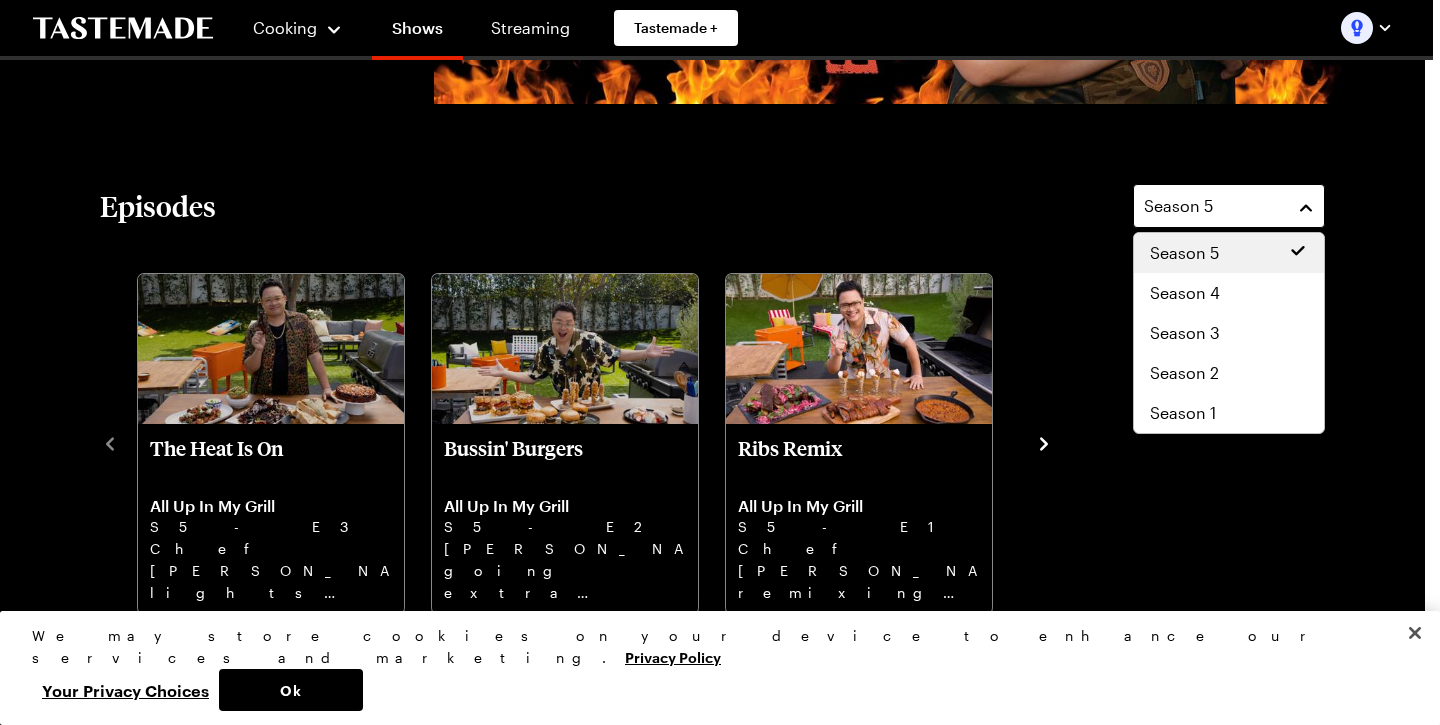 click on "All Up In My Grill Cooking 5 Seasons Top Chef alum Dale Talde is back to fire up another batch of innovative and flavorful grilling recipes, served with tips and techniques that will unlock your cookout potential and will make your backyard barbecues legendary. Watch Now Episodes Season 5 The Heat Is On All Up In My Grill S5 - E3 Chef Dale lights it up—fiery wings, chili steak, smoky toast, and spicy pineapple skillet cake. Bussin' Burgers All Up In My Grill S5 - E2 Dale’s going extra with mac & cheese burgers, truffle fries, and ice cream sandwiches. Ribs Remix All Up In My Grill S5 - E1 Chef Dale’s remixing ribs, Miami-style BBQ, spicy beans, and sweet key lime cones - time to feast! Where to Watch Watch Ad-Free on Any Device, Anytime, Anywhere in 4K Go to Tastemade+ Watch on Our Streaming Channels Go to Streaming Recipes From the Show Season 5 All Episodes Gooey Mac & Cheese Burger 1h 0m The Frenchy Burger 55 mins Wood Smoked Beef Short Ribs with Red Wine Vinegar Glaze and Pickled Onions 3h 20m 3h 0m" at bounding box center (712, 1086) 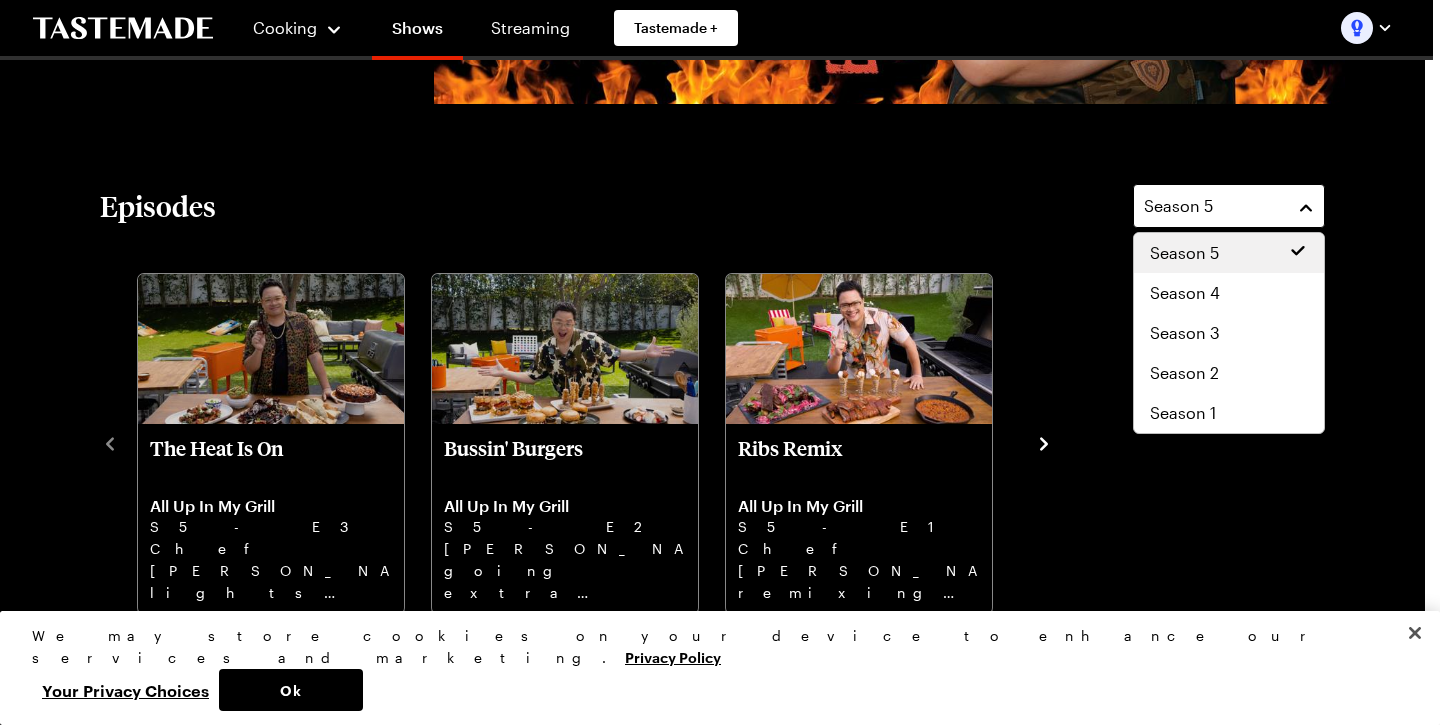 click on "All Up In My Grill Cooking 5 Seasons Top Chef alum Dale Talde is back to fire up another batch of innovative and flavorful grilling recipes, served with tips and techniques that will unlock your cookout potential and will make your backyard barbecues legendary. Watch Now Episodes Season 5 The Heat Is On All Up In My Grill S5 - E3 Chef Dale lights it up—fiery wings, chili steak, smoky toast, and spicy pineapple skillet cake. Bussin' Burgers All Up In My Grill S5 - E2 Dale’s going extra with mac & cheese burgers, truffle fries, and ice cream sandwiches. Ribs Remix All Up In My Grill S5 - E1 Chef Dale’s remixing ribs, Miami-style BBQ, spicy beans, and sweet key lime cones - time to feast! Where to Watch Watch Ad-Free on Any Device, Anytime, Anywhere in 4K Go to Tastemade+ Watch on Our Streaming Channels Go to Streaming Recipes From the Show Season 5 All Episodes Gooey Mac & Cheese Burger 1h 0m The Frenchy Burger 55 mins Wood Smoked Beef Short Ribs with Red Wine Vinegar Glaze and Pickled Onions 3h 20m 3h 0m" at bounding box center [712, 1086] 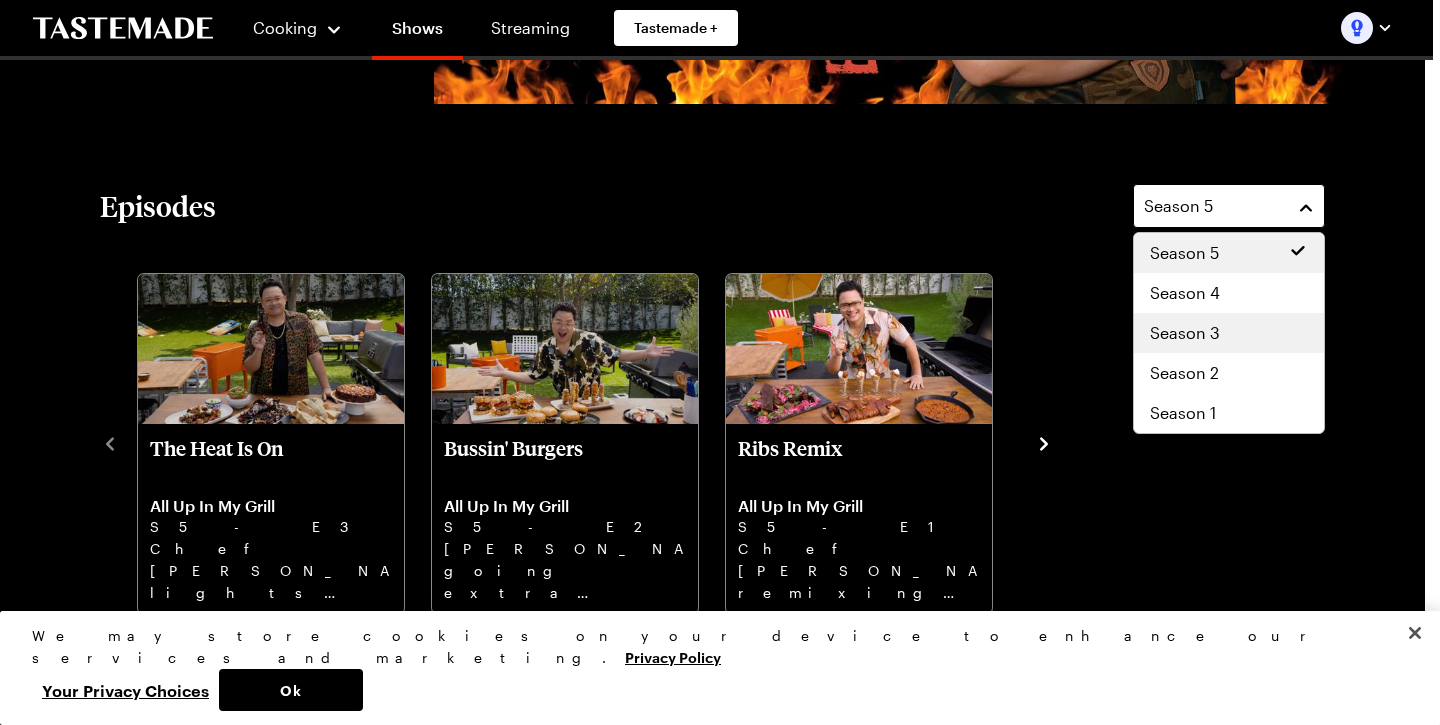 click on "Cooking Shows Streaming Tastemade + All Up In My Grill Cooking 5 Seasons Top Chef alum Dale Talde is back to fire up another batch of innovative and flavorful grilling recipes, served with tips and techniques that will unlock your cookout potential and will make your backyard barbecues legendary. Watch Now Episodes Season 5 The Heat Is On All Up In My Grill S5 - E3 Chef Dale lights it up—fiery wings, chili steak, smoky toast, and spicy pineapple skillet cake. Bussin' Burgers All Up In My Grill S5 - E2 Dale’s going extra with mac & cheese burgers, truffle fries, and ice cream sandwiches. Ribs Remix All Up In My Grill S5 - E1 Chef Dale’s remixing ribs, Miami-style BBQ, spicy beans, and sweet key lime cones - time to feast! Where to Watch Watch Ad-Free on Any Device, Anytime, Anywhere in 4K Go to Tastemade+ Watch on Our Streaming Channels Go to Streaming Recipes From the Show Season 5 All Episodes Gooey Mac & Cheese Burger 1h 0m The Frenchy Burger 55 mins 3h 20m 3h 0m “Miami-Style” Baked Beans 1h 15m" at bounding box center (712, 1239) 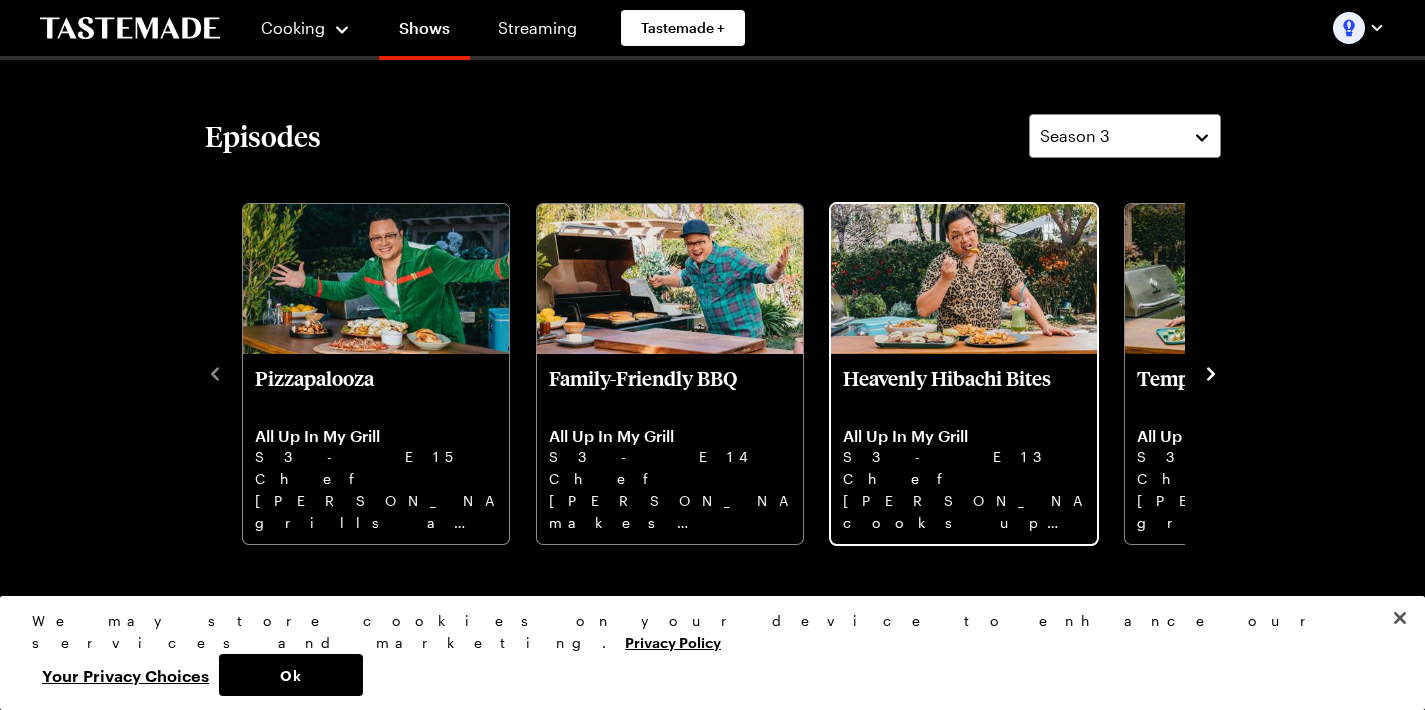 click on "Heavenly Hibachi Bites" at bounding box center [964, 390] 